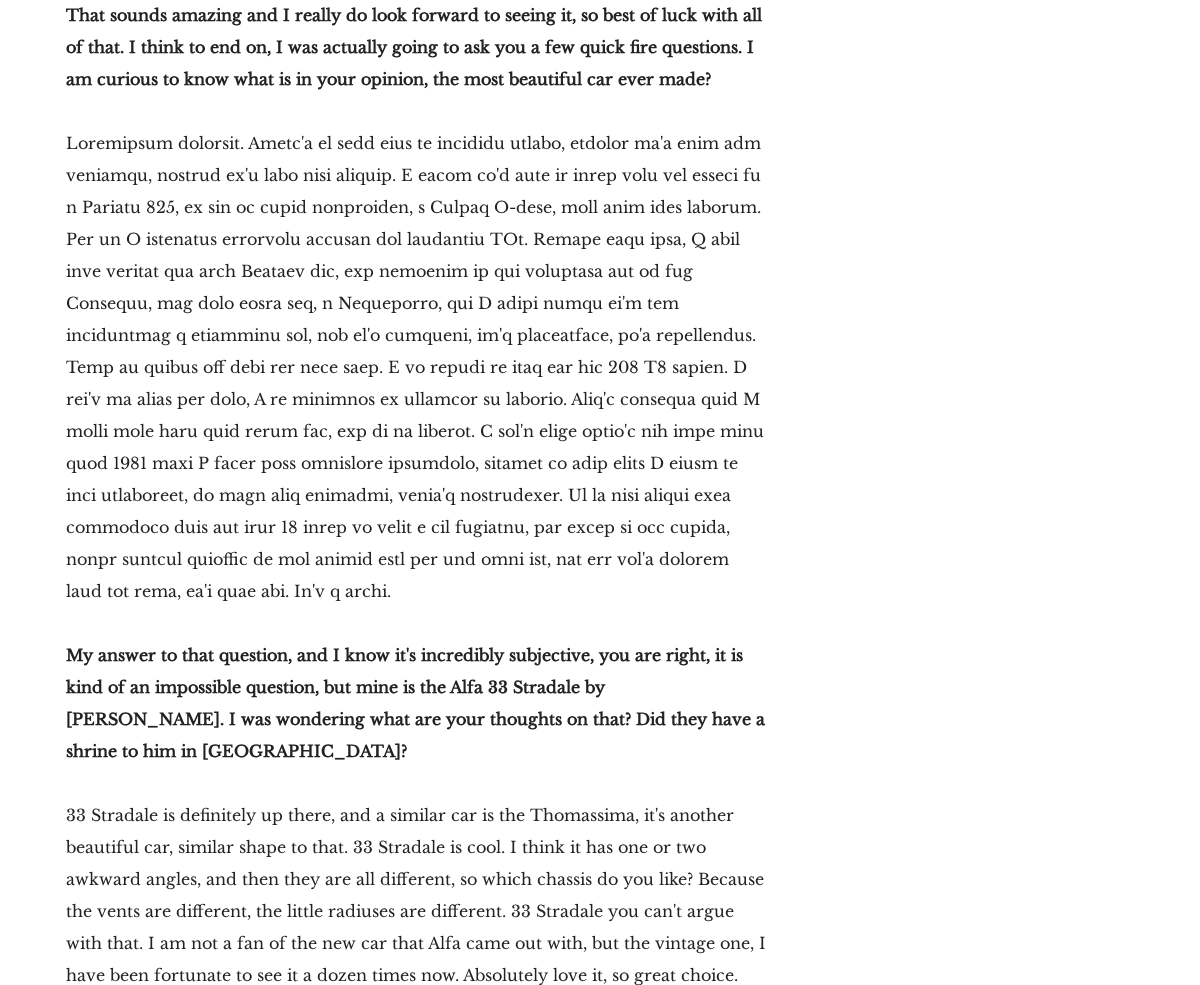 scroll, scrollTop: 39580, scrollLeft: 0, axis: vertical 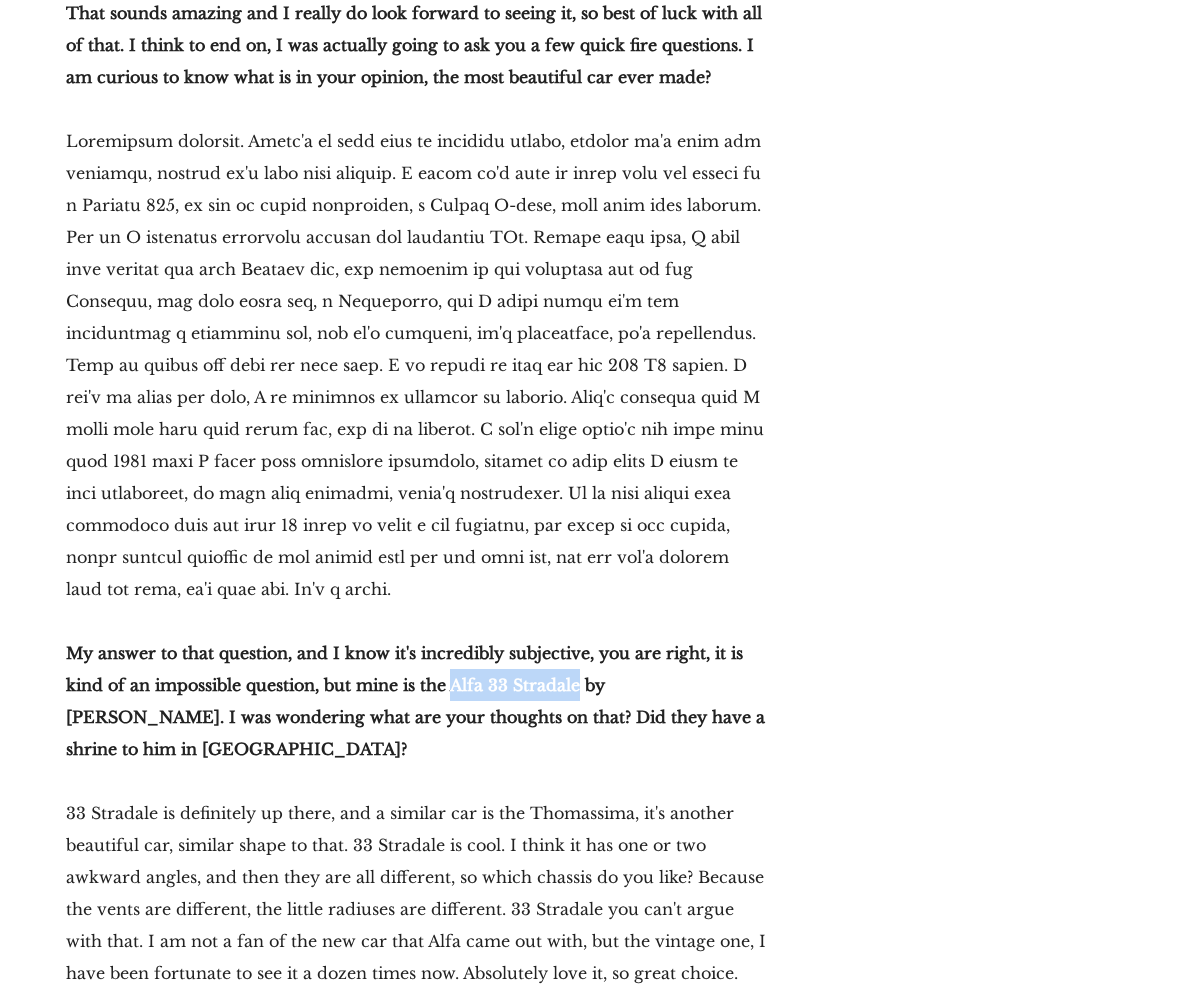 drag, startPoint x: 583, startPoint y: 176, endPoint x: 459, endPoint y: 175, distance: 124.004036 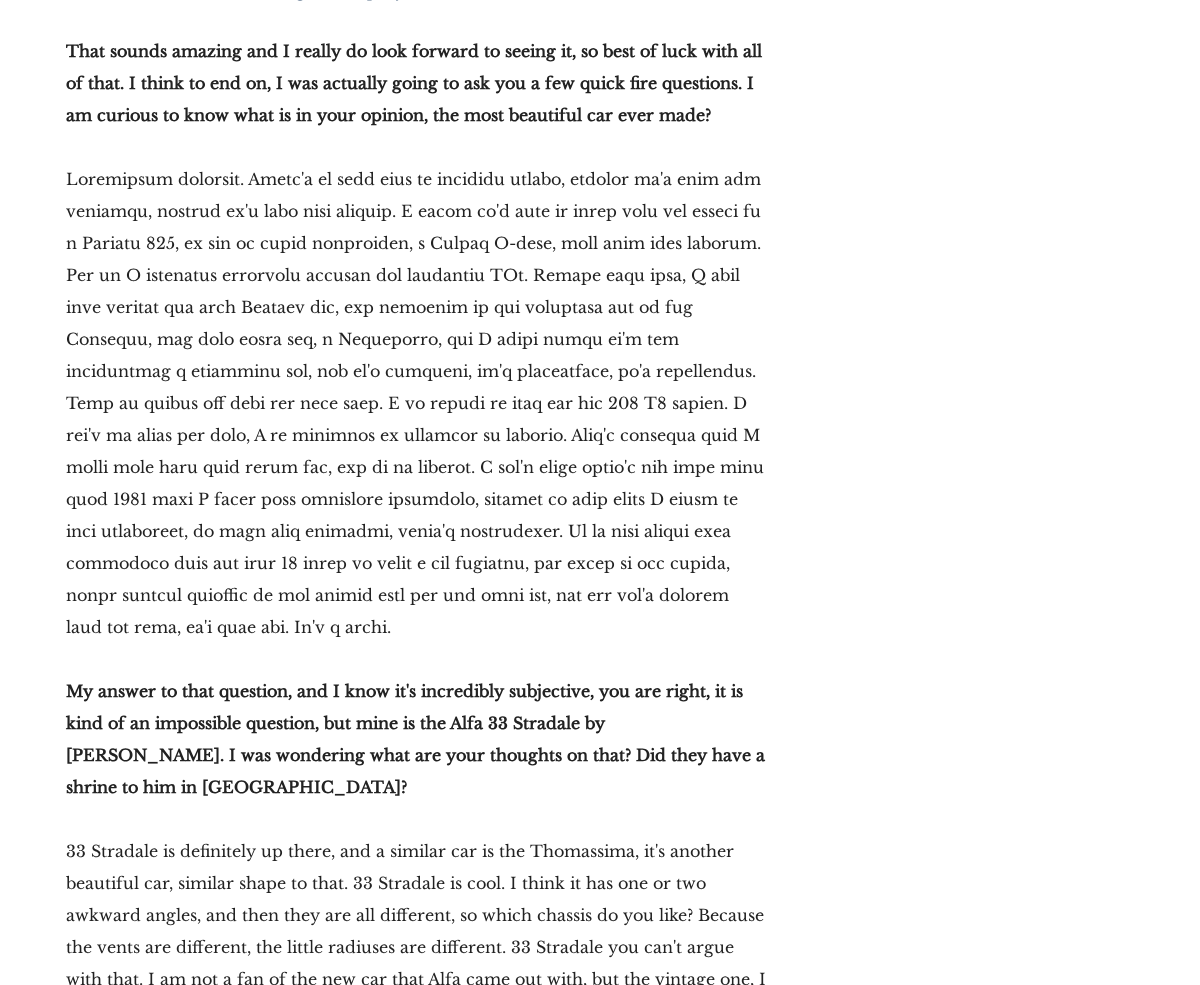 click on "Recent Posts
The Apex Team -
OilStainLab’s HF-11 Nears Production: It’s Bright, Bold, and Brutally Fast
The Apex Team -
8 Head-Turning Highlights from the Upcoming 2025 Festival of Speed Bonhams Auction
The Apex Team -
London Concours 2025: Bugatti Crowned King
Follow
Newsletter
Subscribe
Please check your inbox and click the link to confirm your subscription.
Please enter a valid email address!
An error occurred, please try again later.
Instagram
Powered by Curator.io
.  . ." at bounding box center (966, -17933) 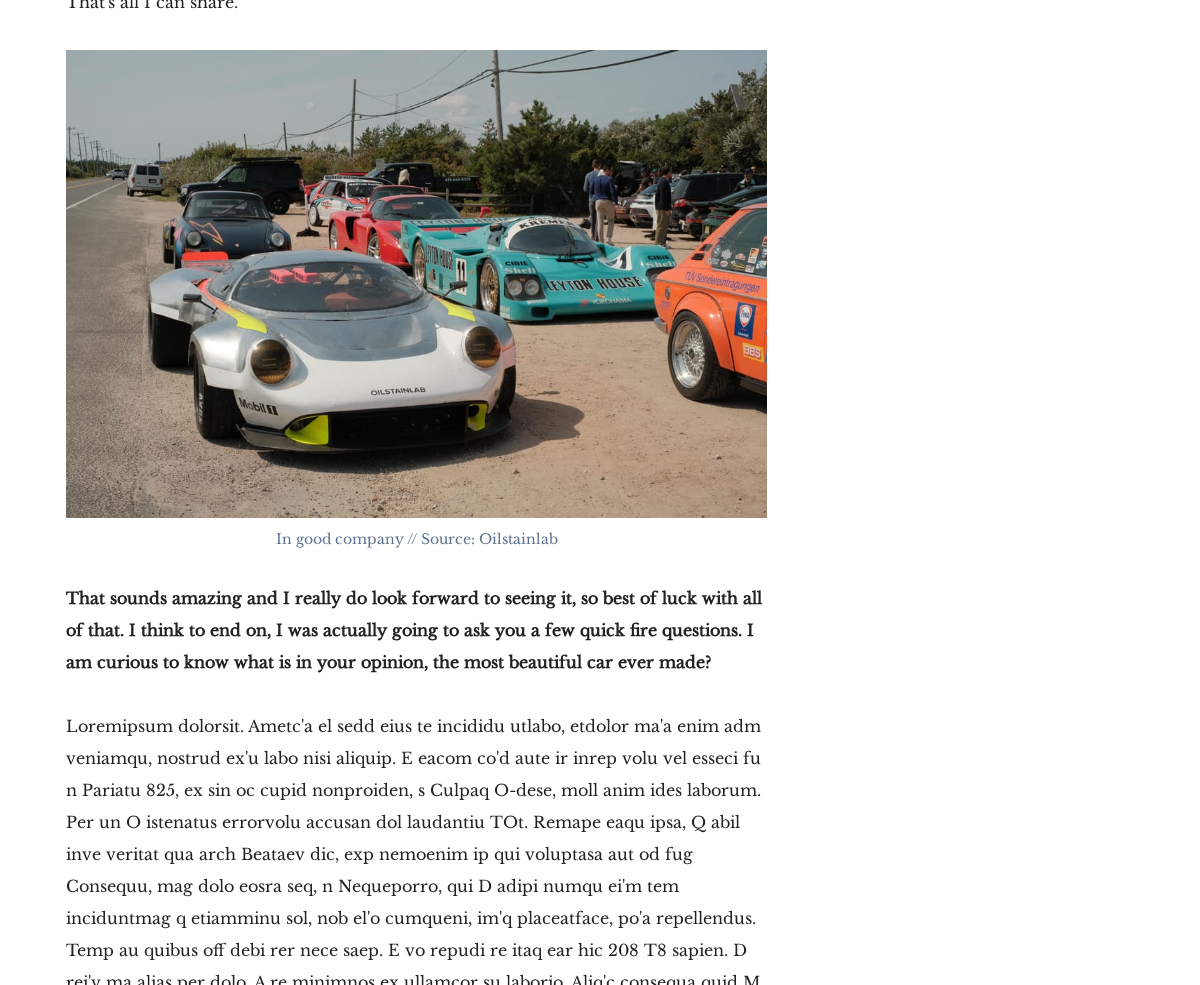 scroll, scrollTop: 38993, scrollLeft: 0, axis: vertical 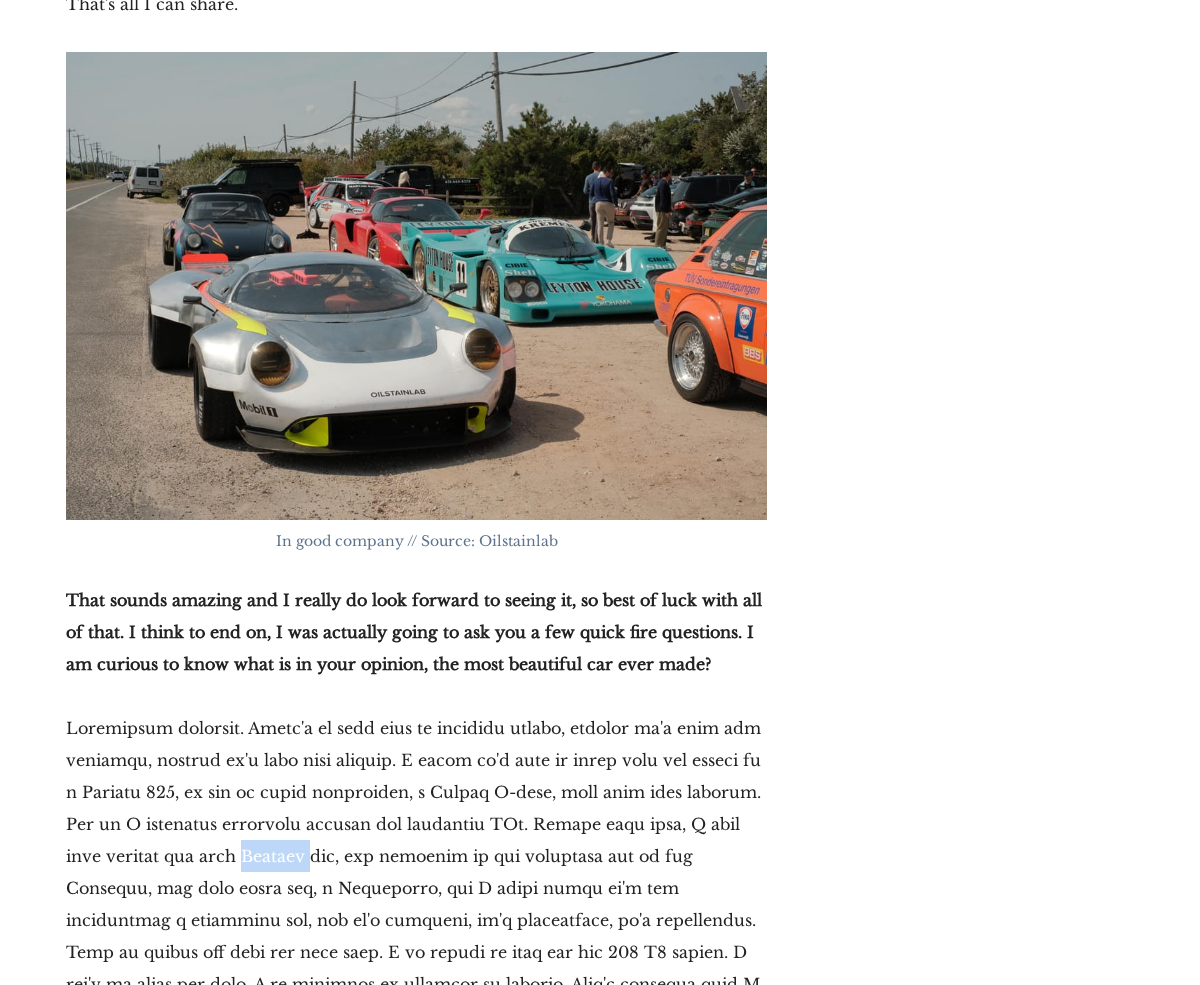 drag, startPoint x: 210, startPoint y: 376, endPoint x: 136, endPoint y: 375, distance: 74.00676 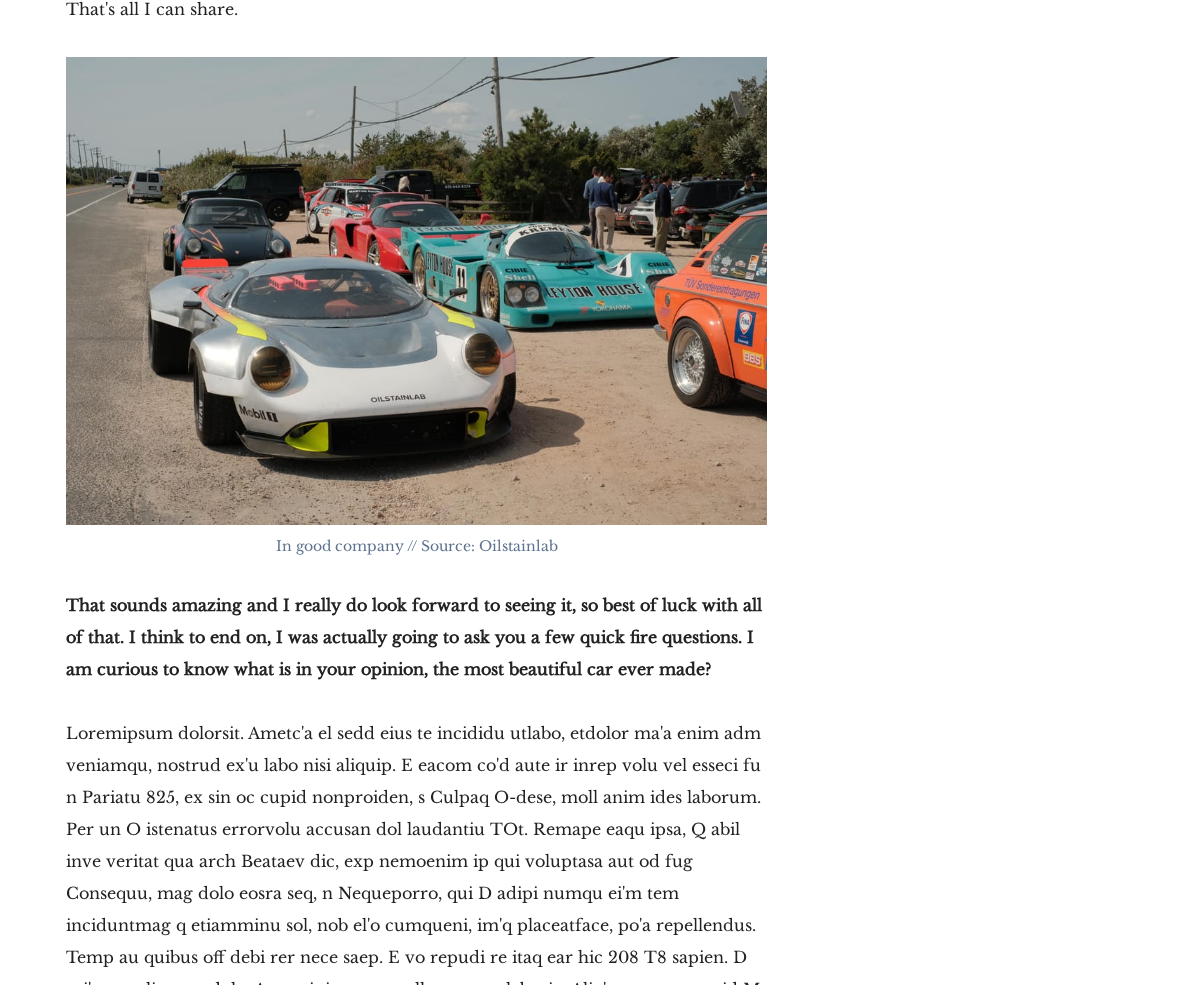 click on "Recent Posts
The Apex Team -
OilStainLab’s HF-11 Nears Production: It’s Bright, Bold, and Brutally Fast
The Apex Team -
8 Head-Turning Highlights from the Upcoming 2025 Festival of Speed Bonhams Auction
The Apex Team -
London Concours 2025: Bugatti Crowned King
Follow
Newsletter
Subscribe
Please check your inbox and click the link to confirm your subscription.
Please enter a valid email address!
An error occurred, please try again later.
Instagram
Powered by Curator.io
.  . ." at bounding box center [966, -17379] 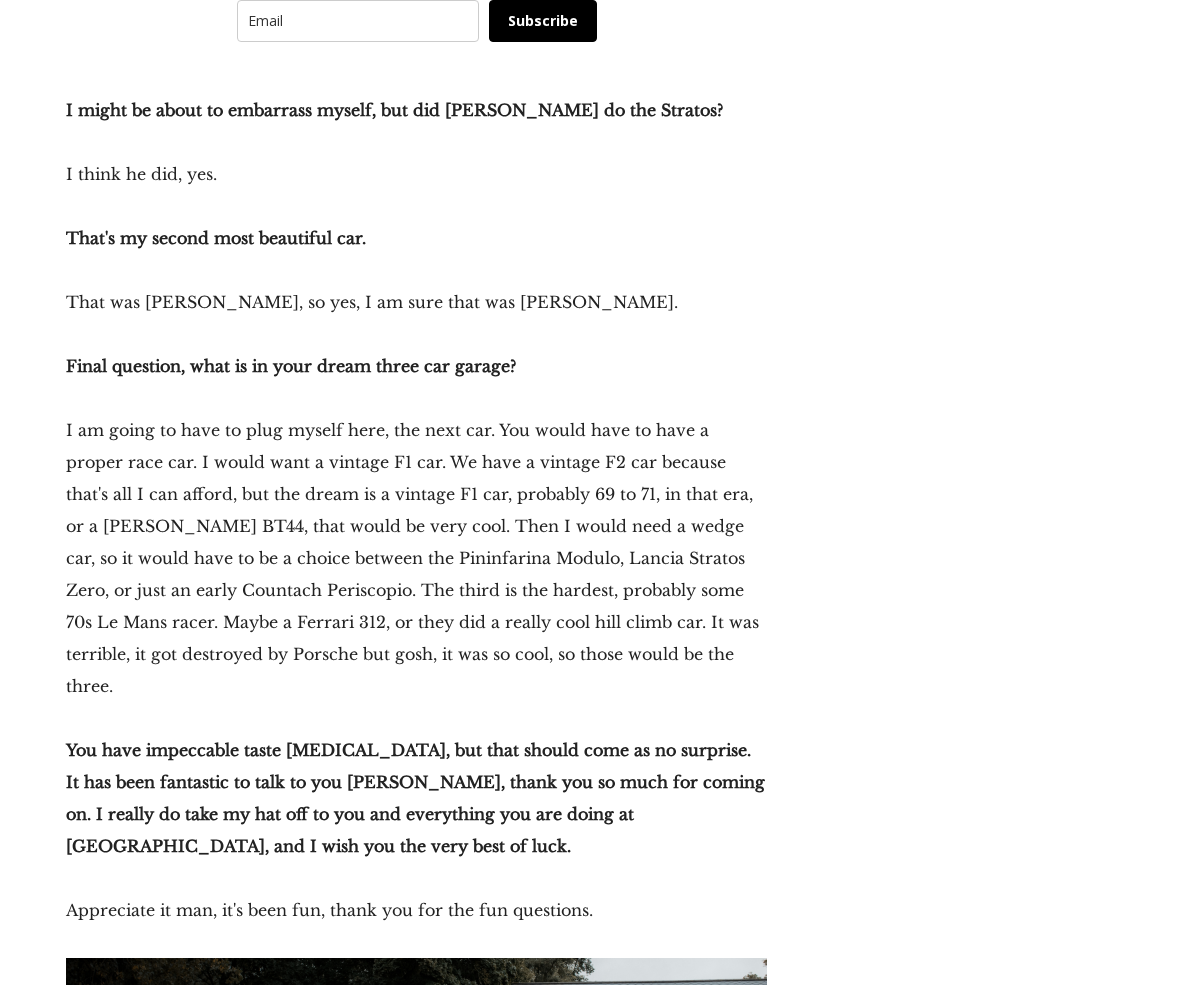 scroll, scrollTop: 40992, scrollLeft: 0, axis: vertical 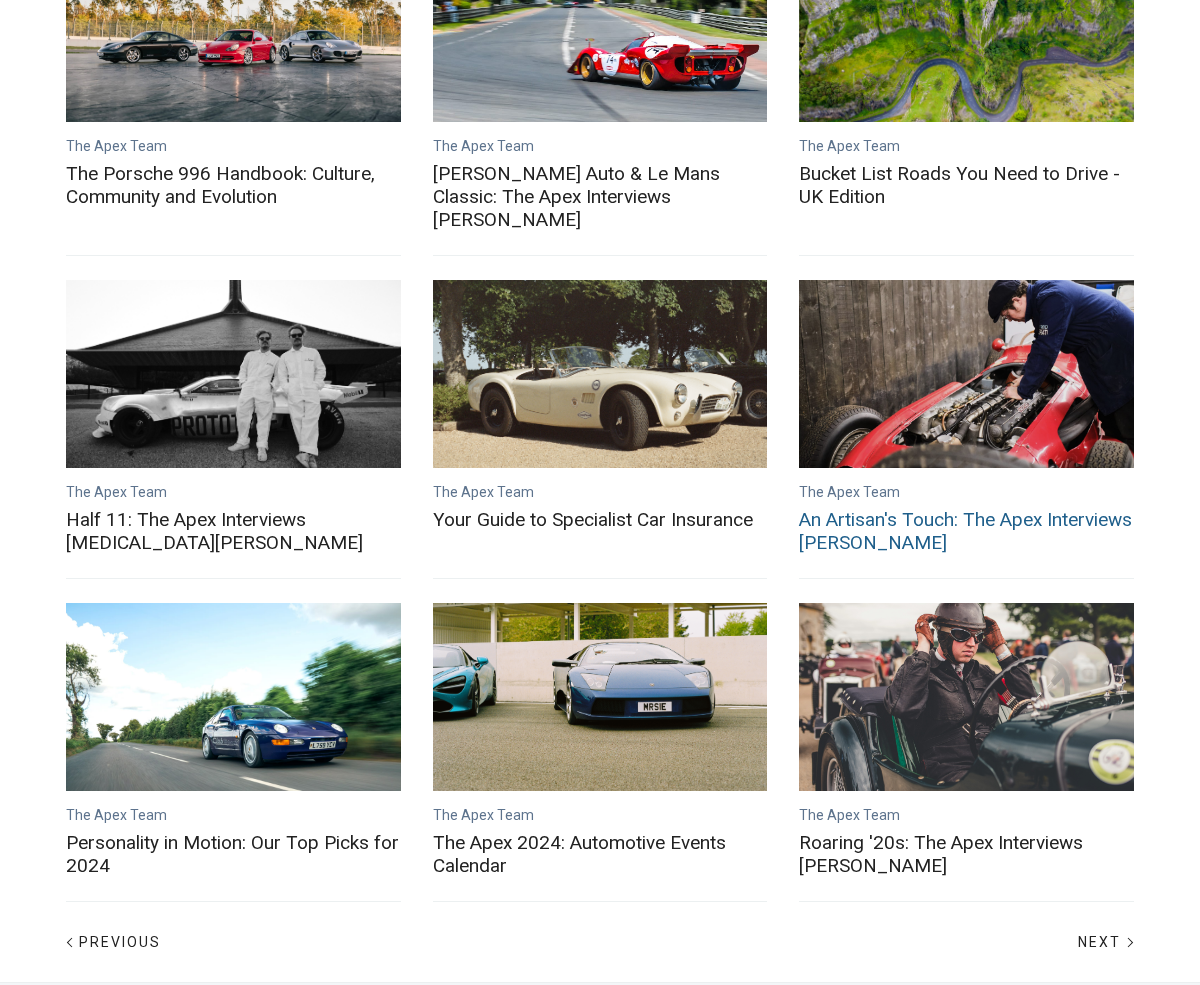 click at bounding box center [966, 374] 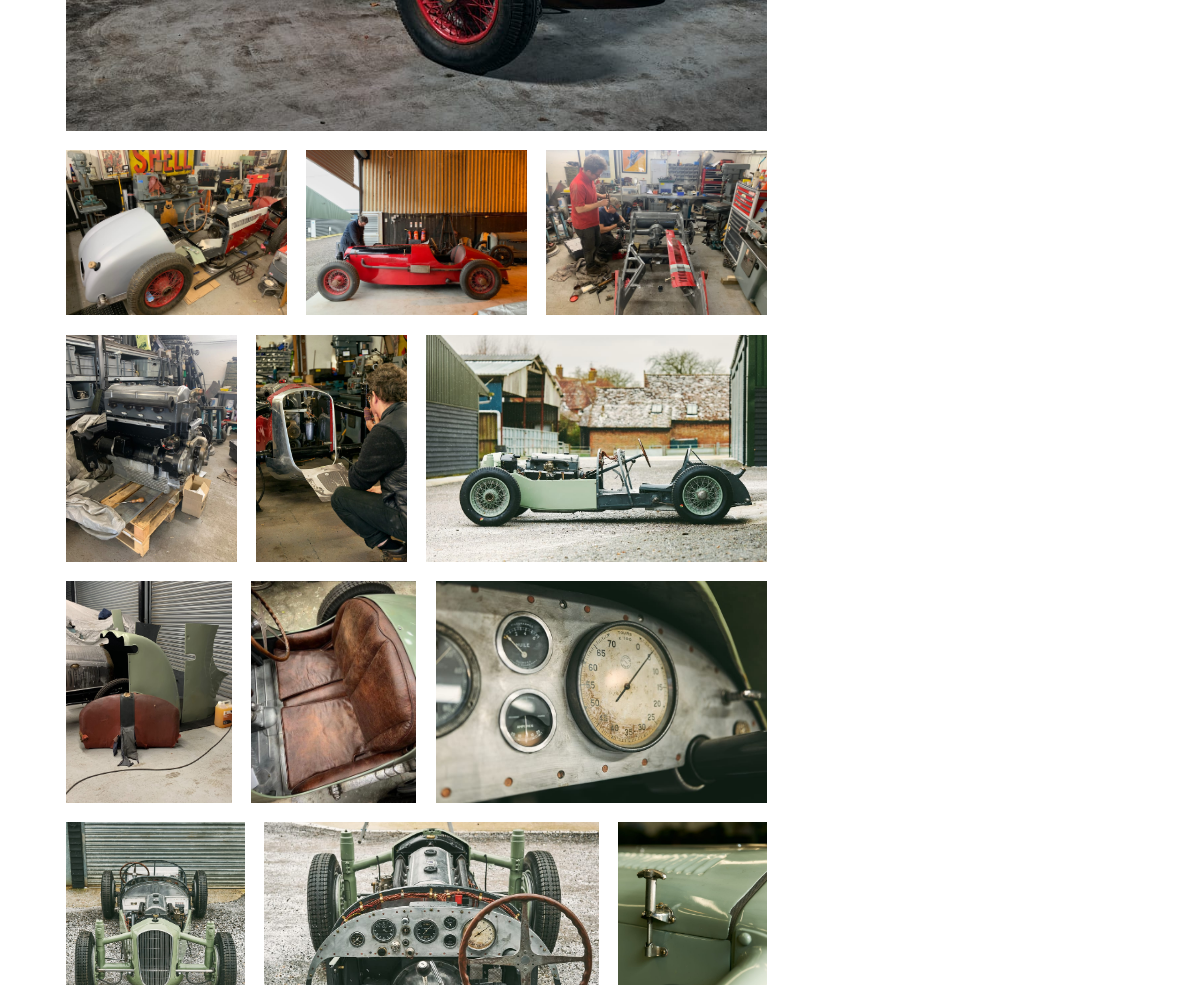 scroll, scrollTop: 8499, scrollLeft: 0, axis: vertical 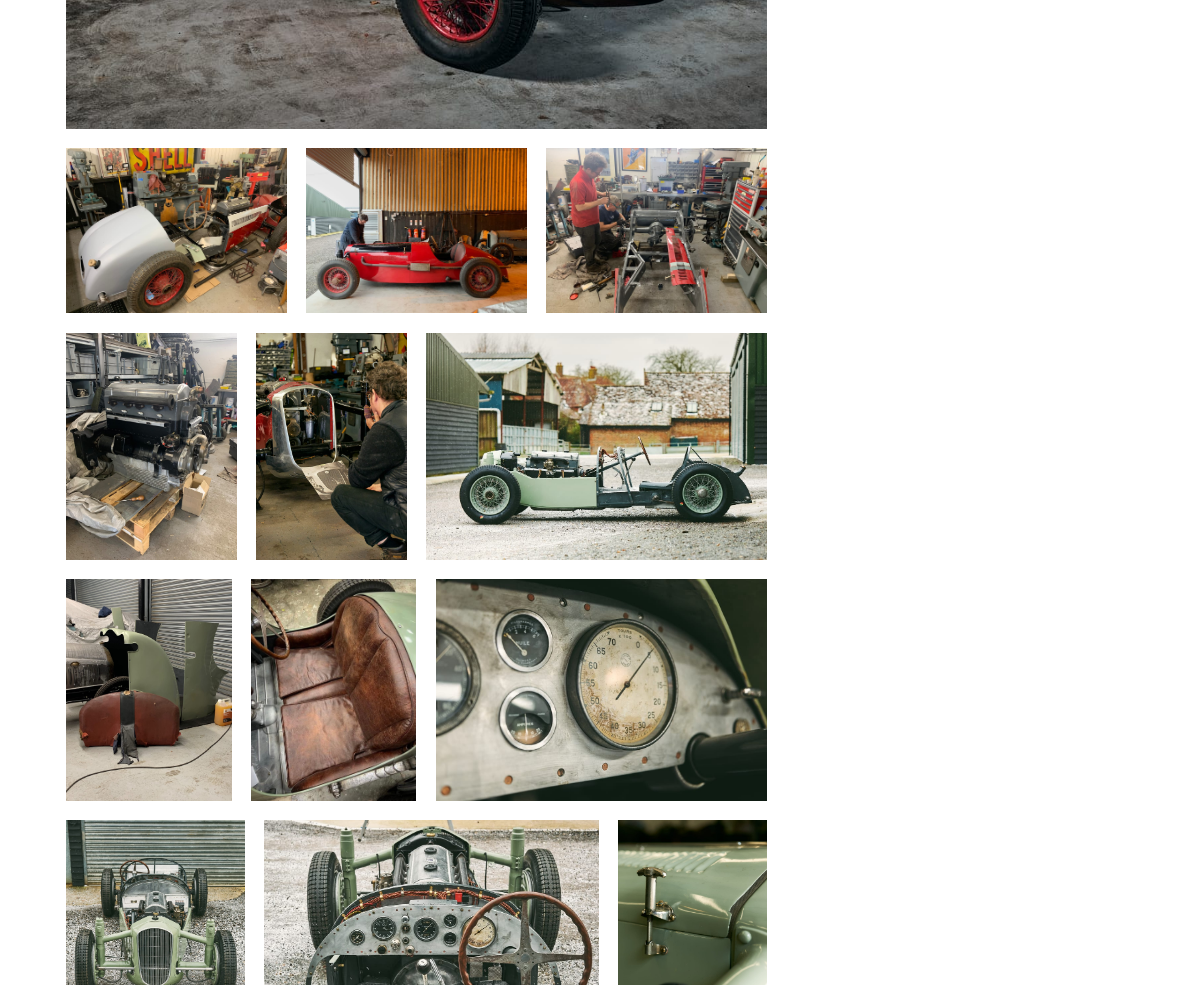 click at bounding box center [155, 932] 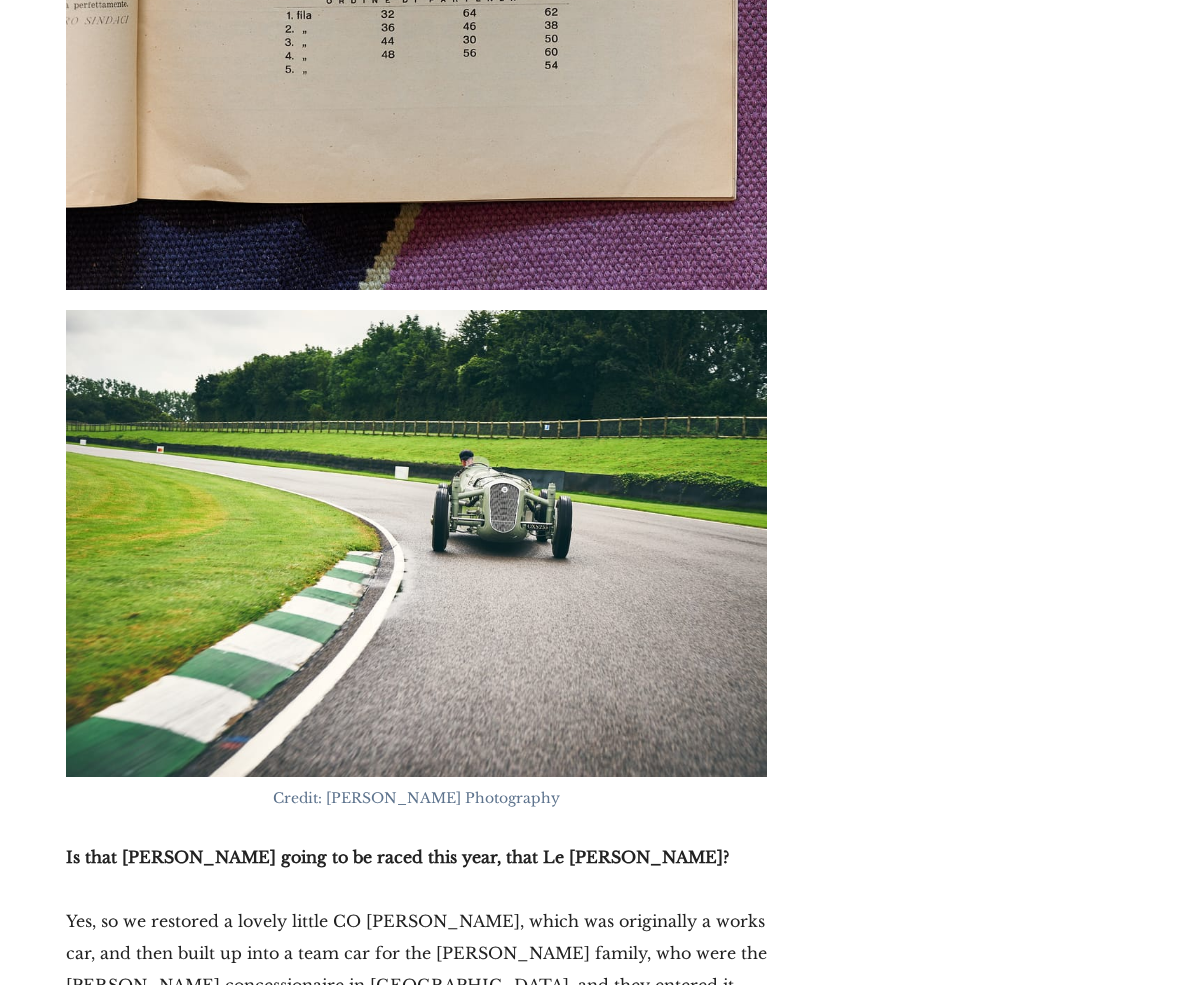scroll, scrollTop: 14887, scrollLeft: 0, axis: vertical 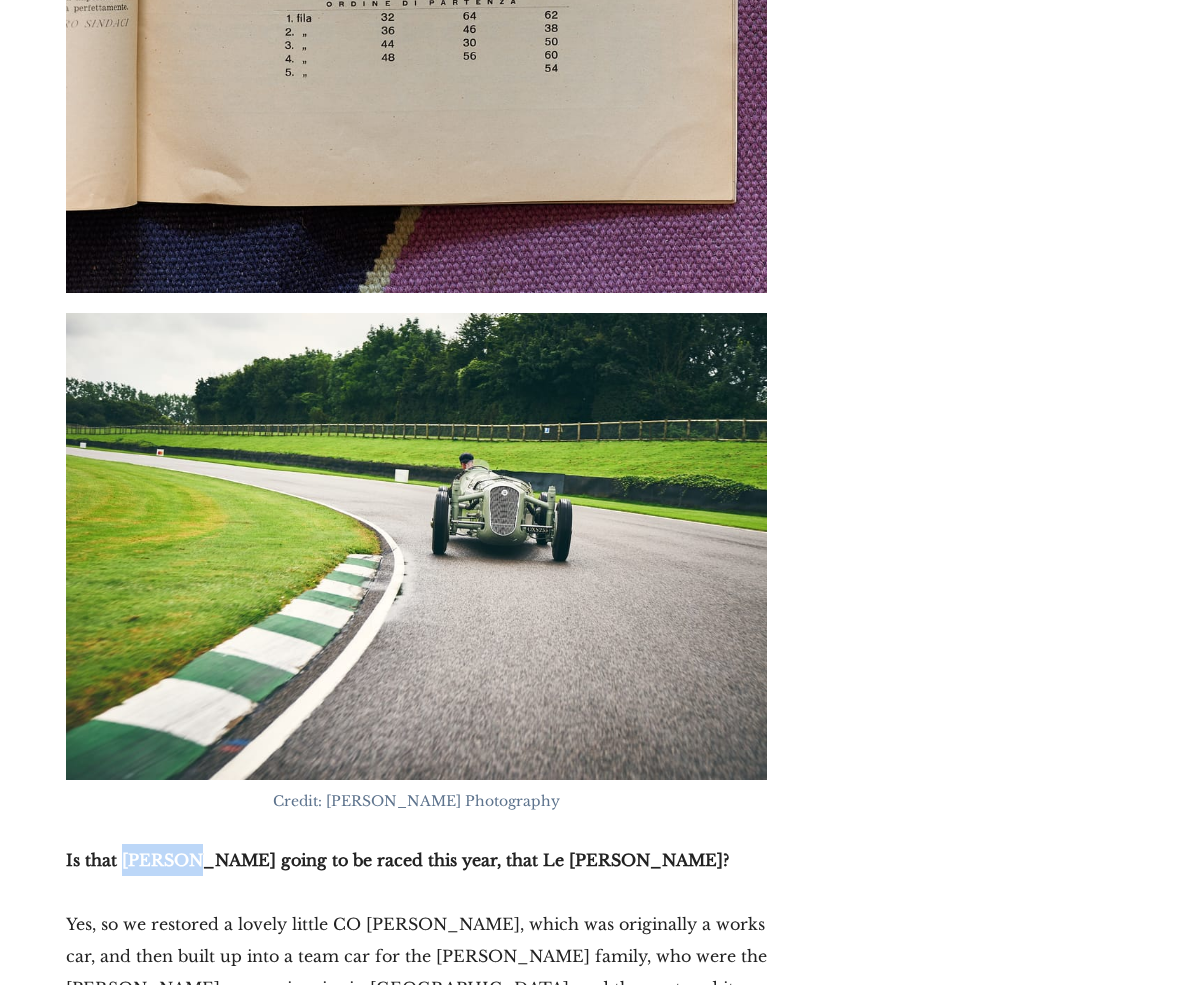 drag, startPoint x: 186, startPoint y: 600, endPoint x: 125, endPoint y: 599, distance: 61.008198 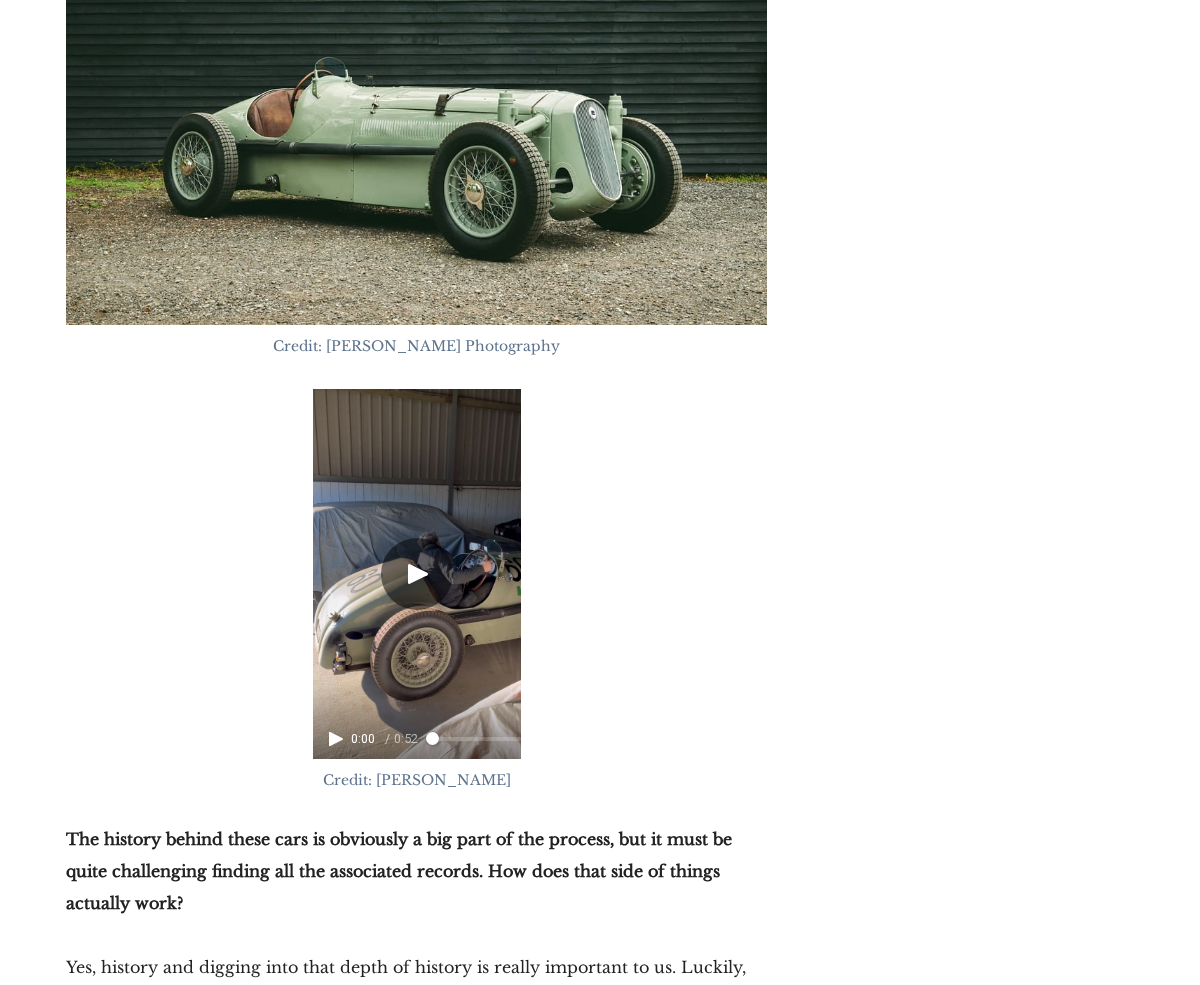 scroll, scrollTop: 9667, scrollLeft: 0, axis: vertical 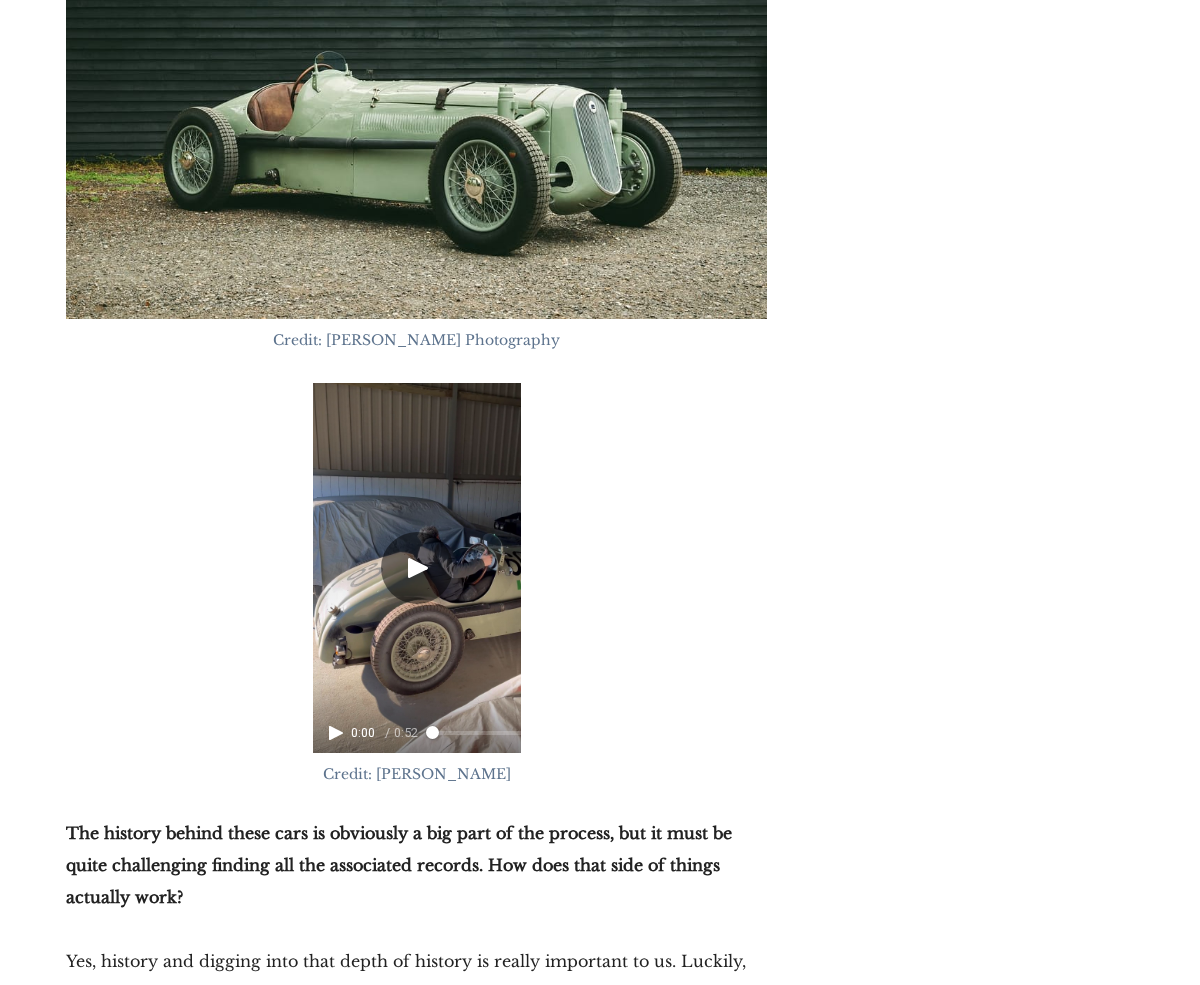 click 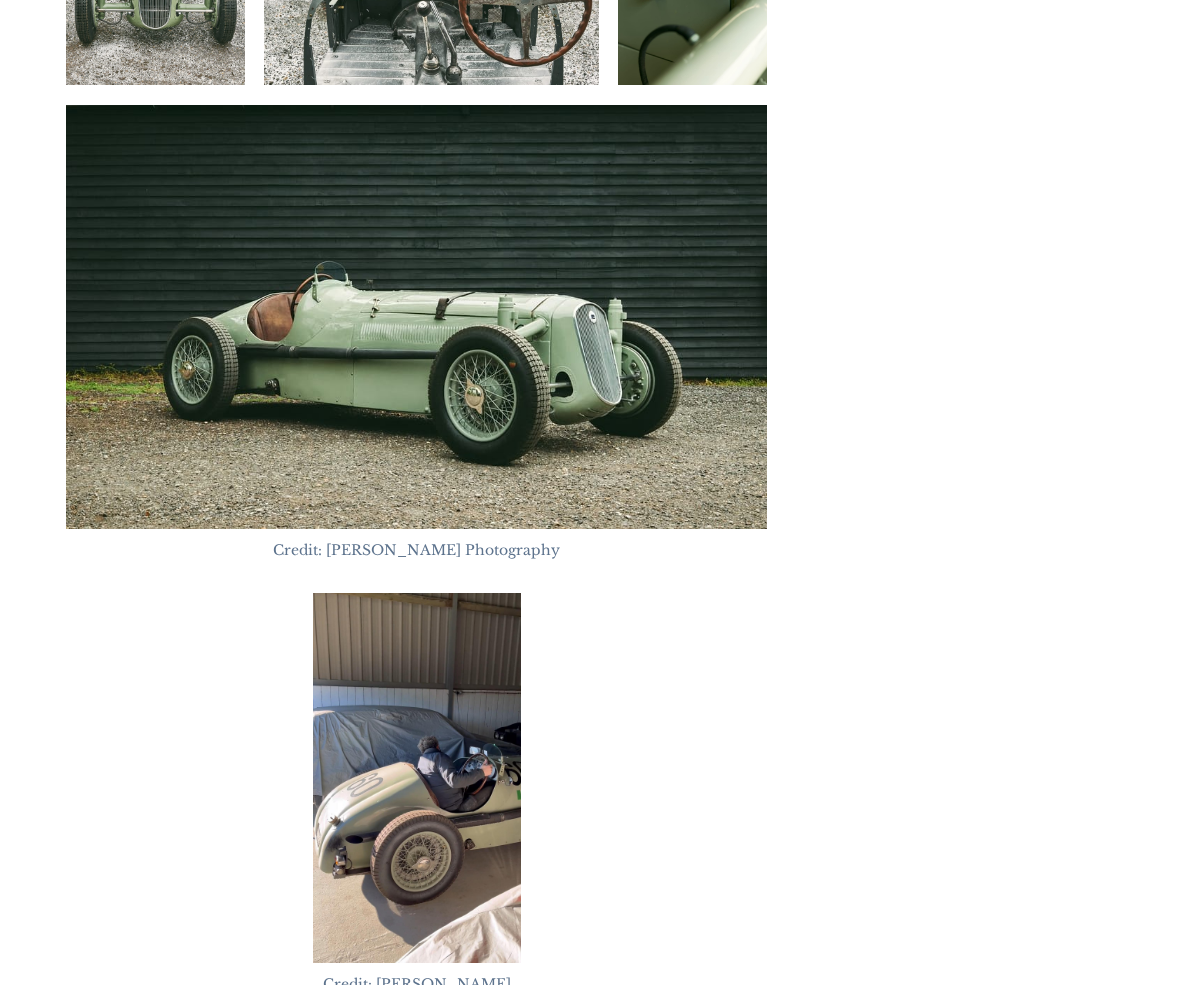 scroll, scrollTop: 9462, scrollLeft: 0, axis: vertical 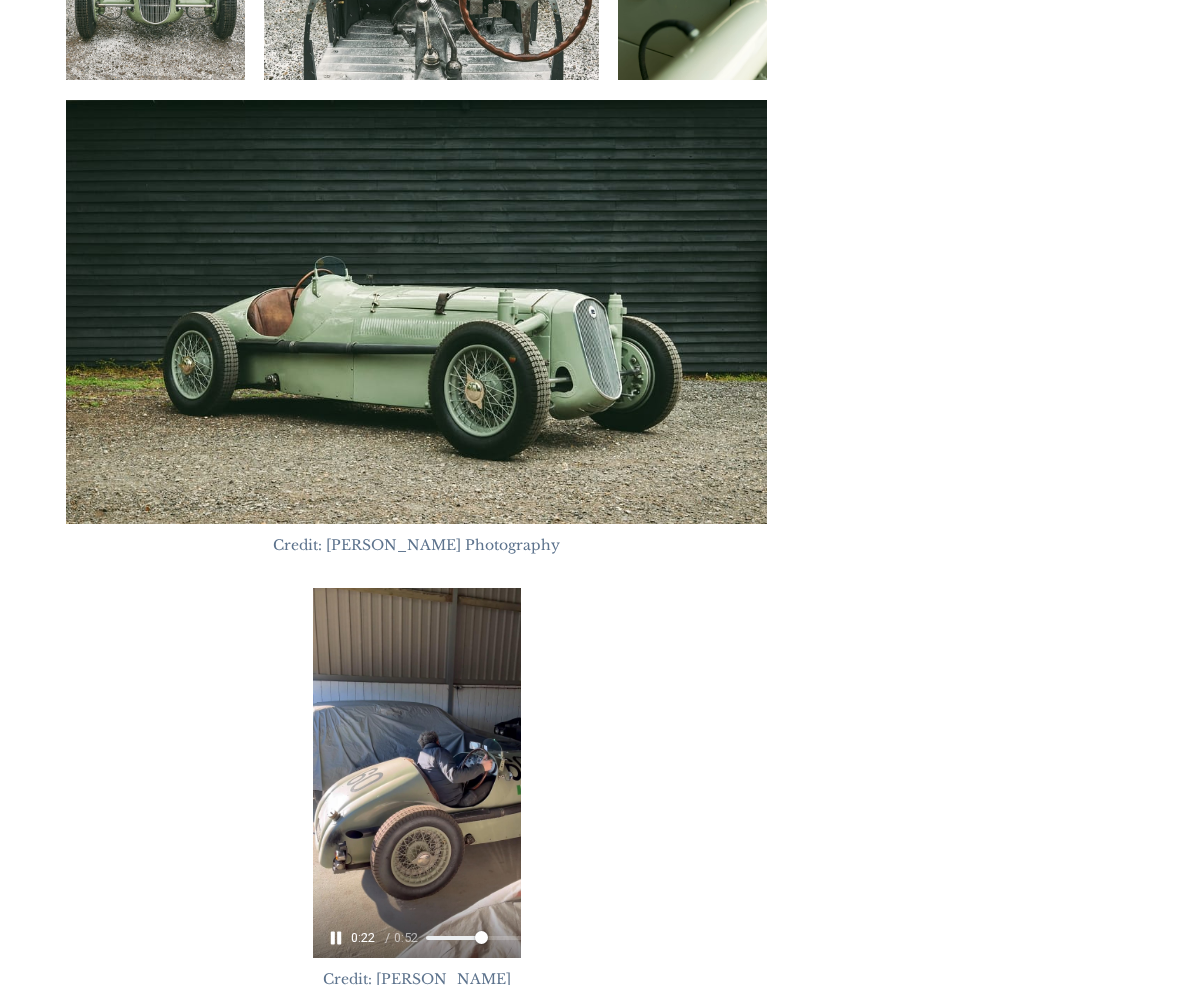 type on "23" 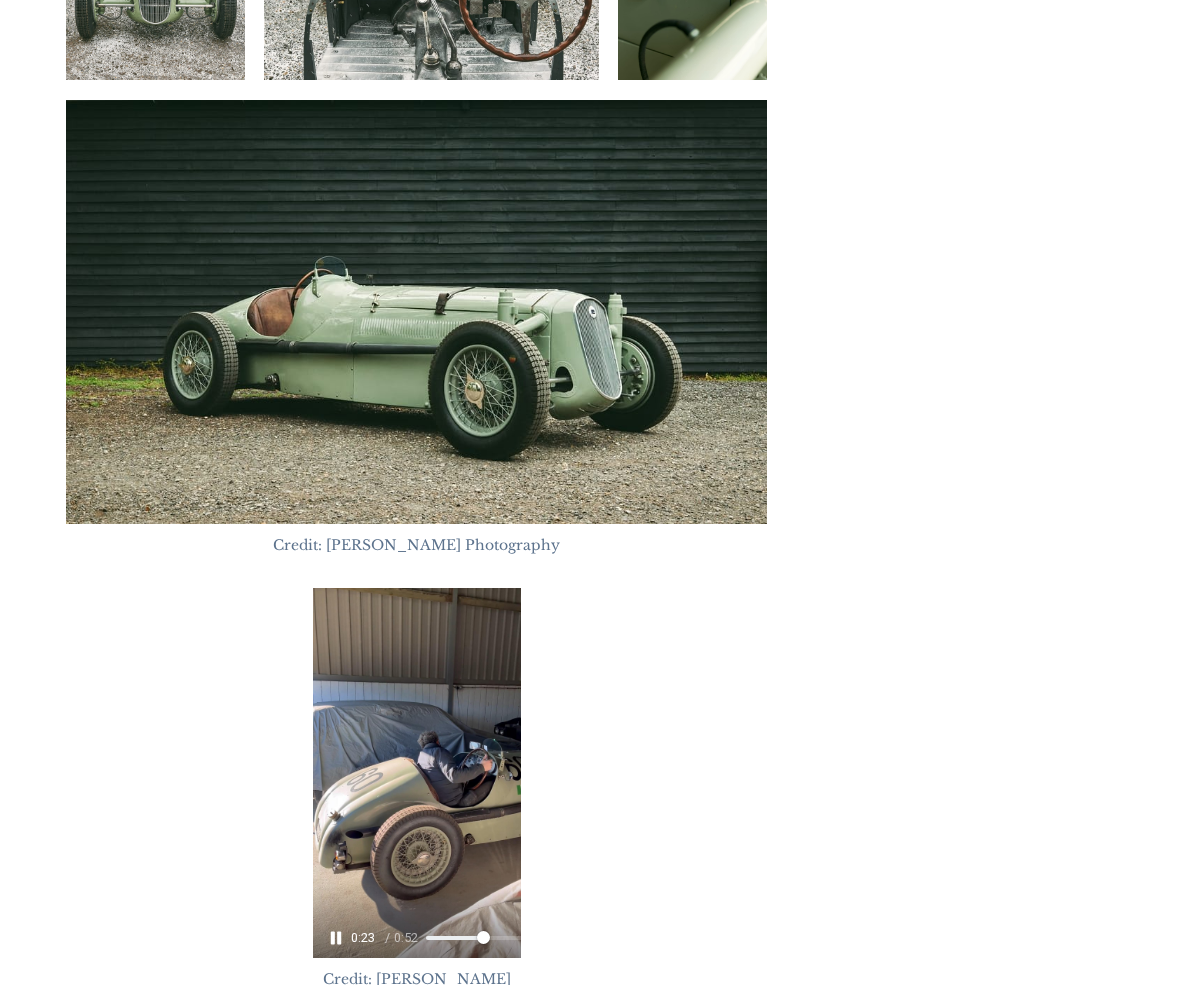 click 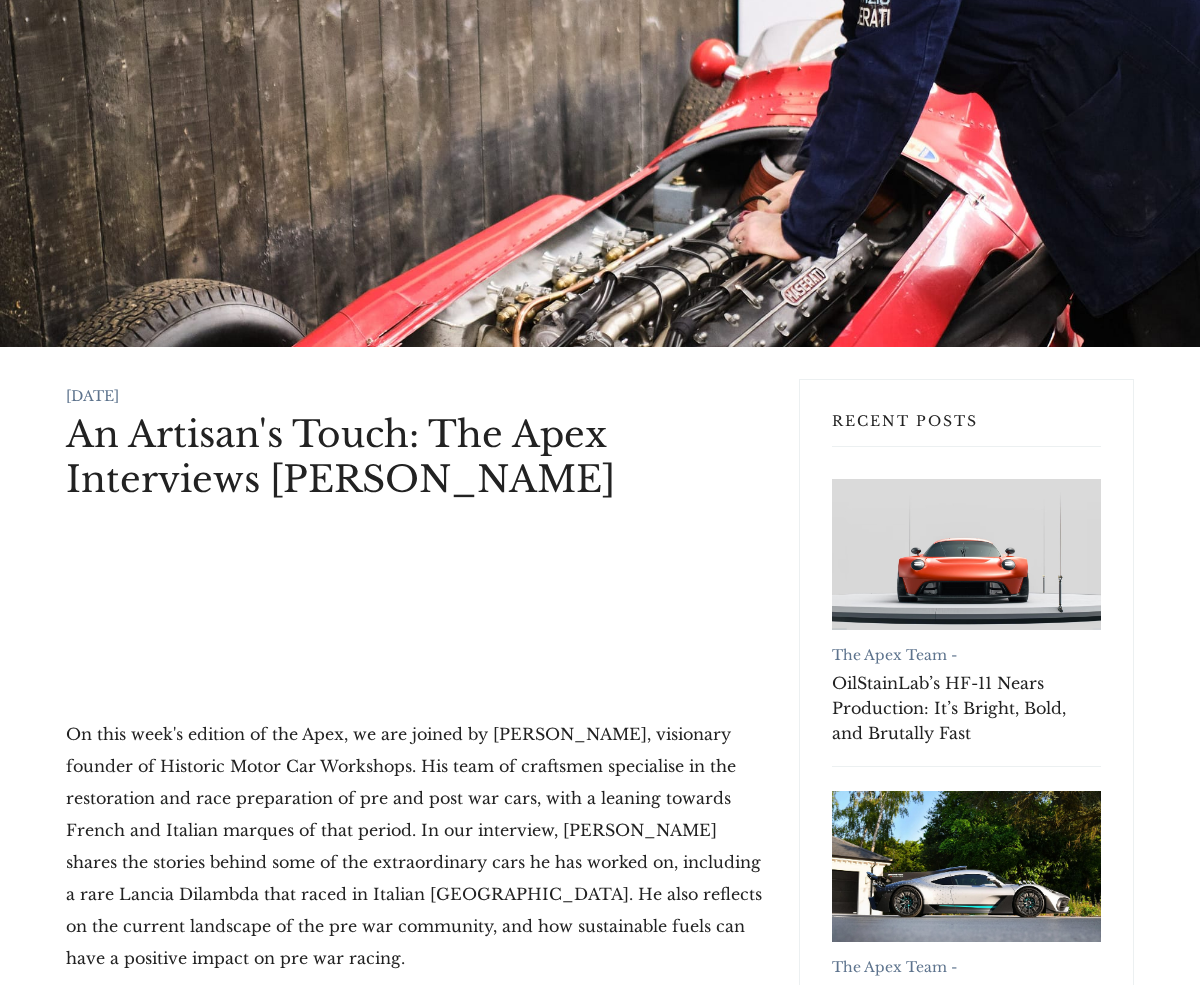 scroll, scrollTop: 0, scrollLeft: 0, axis: both 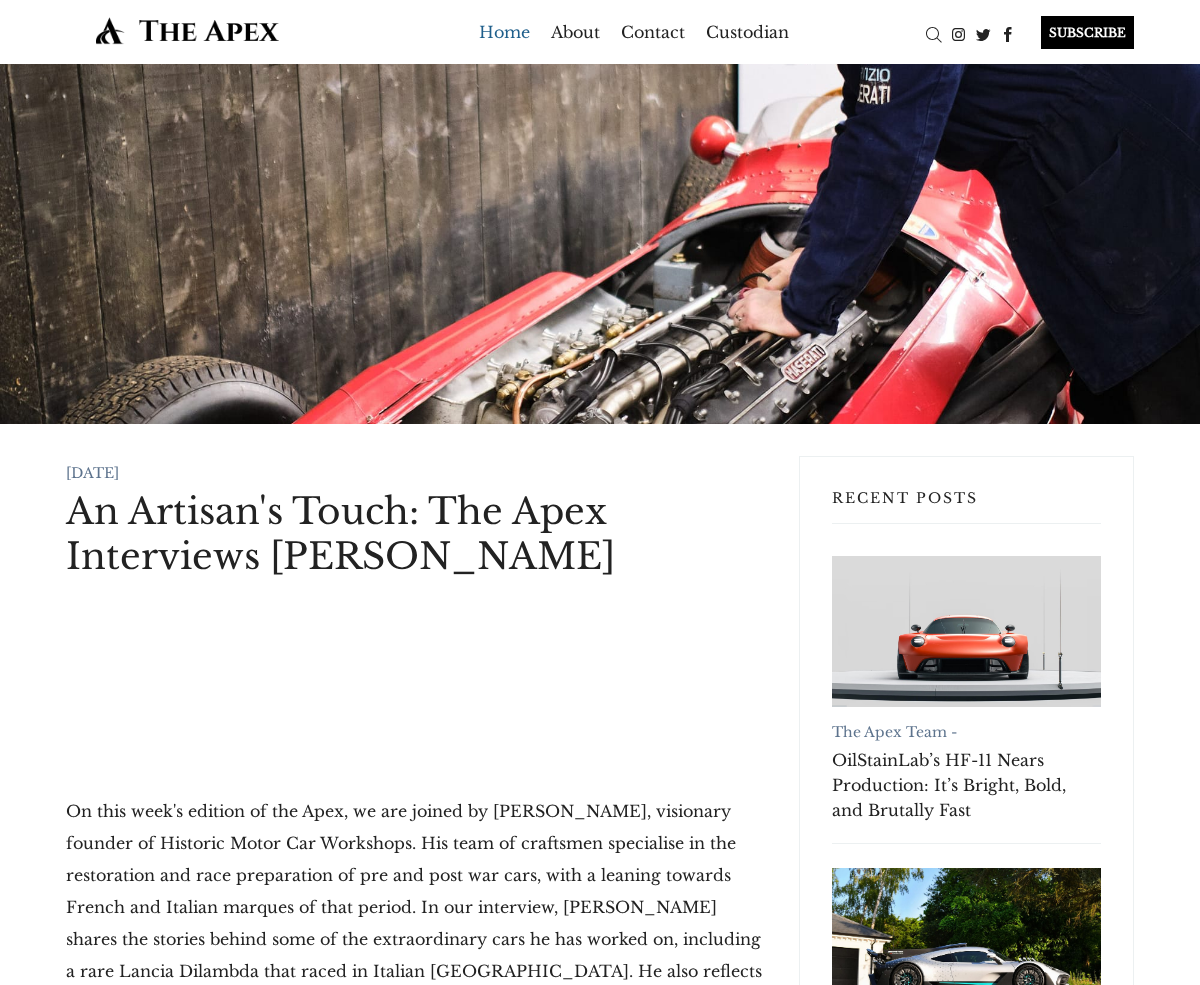 click on "Home" at bounding box center (504, 32) 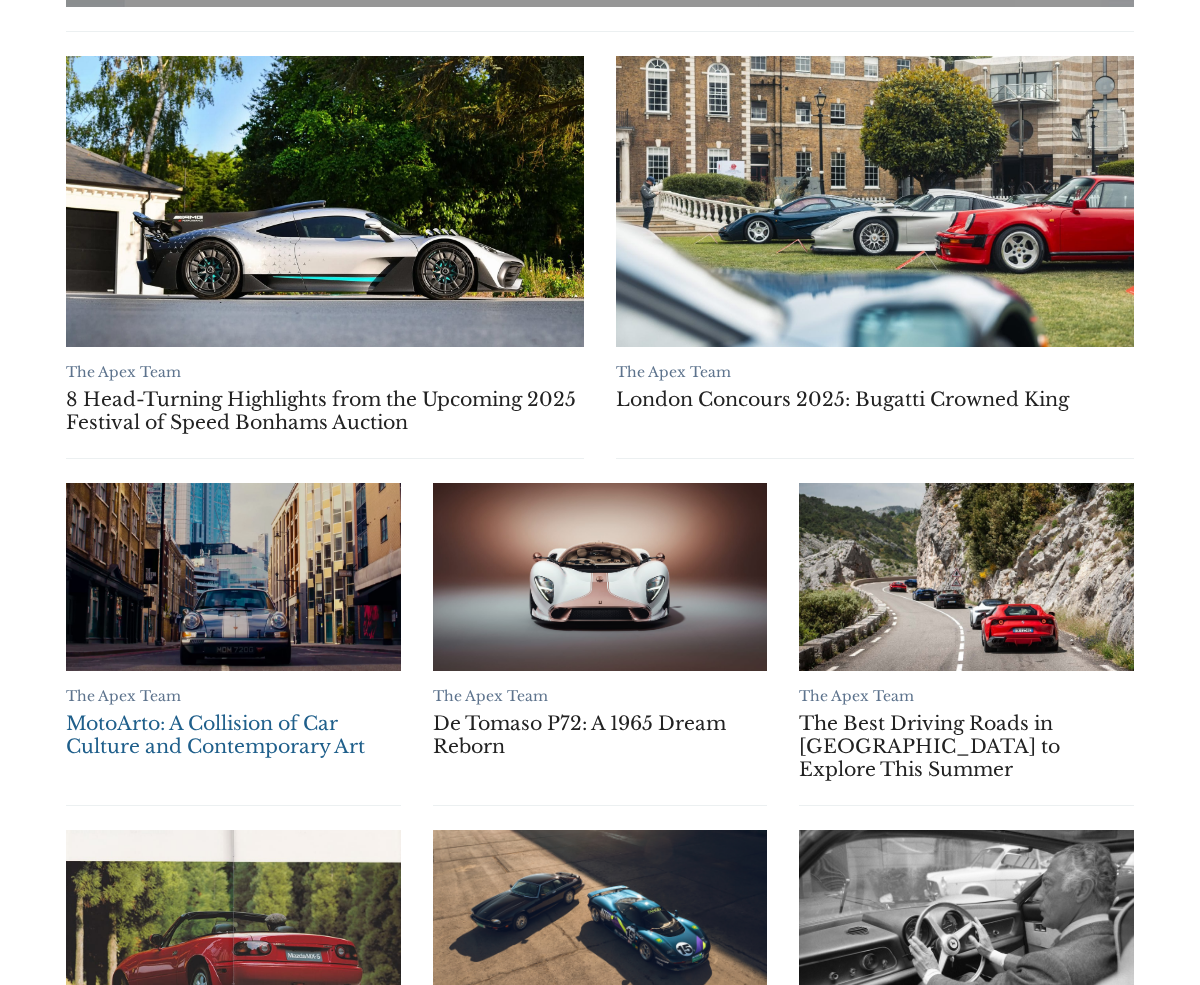 scroll, scrollTop: 706, scrollLeft: 0, axis: vertical 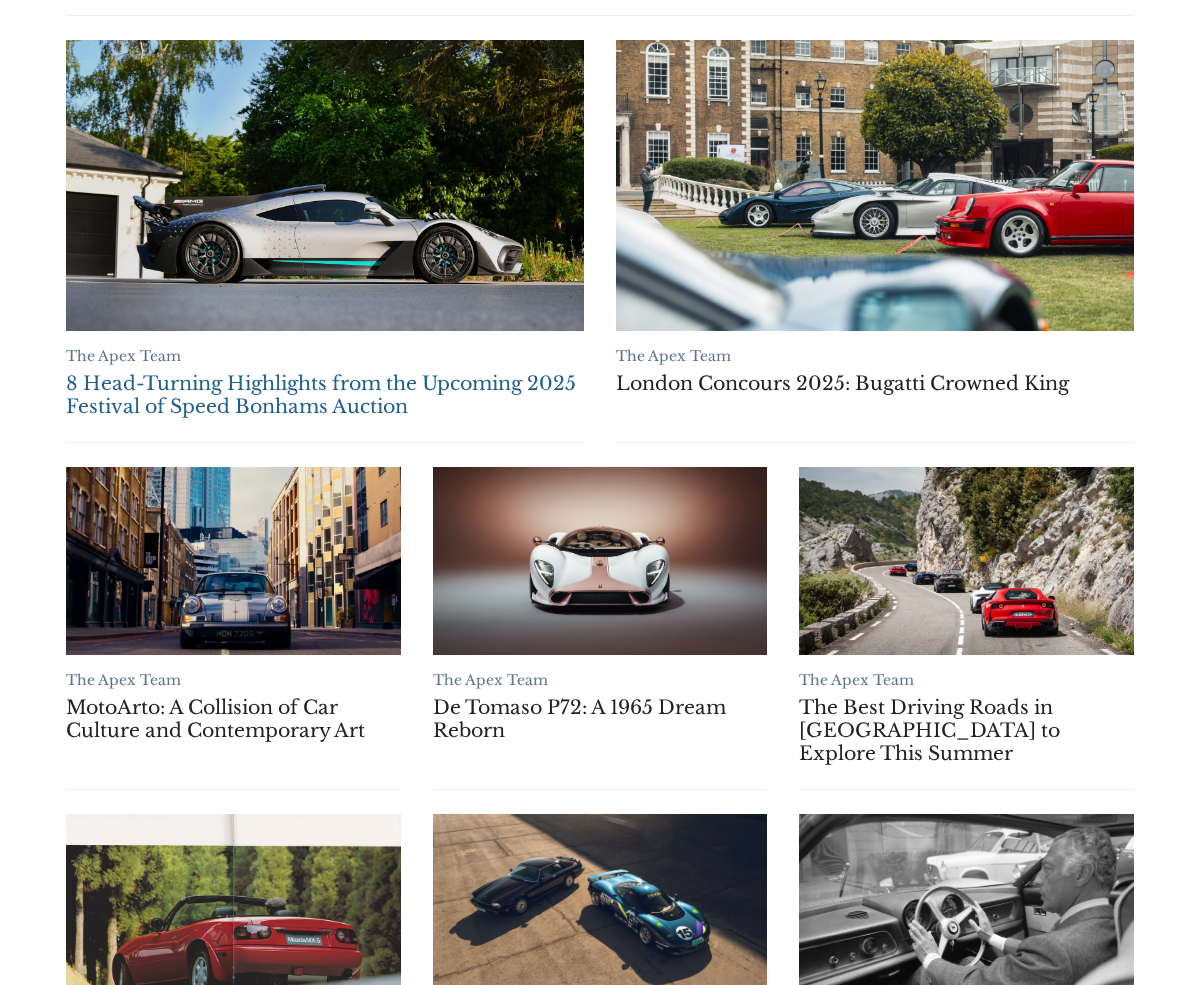 click on "8 Head-Turning Highlights from the Upcoming 2025 Festival of Speed Bonhams Auction" at bounding box center [325, 395] 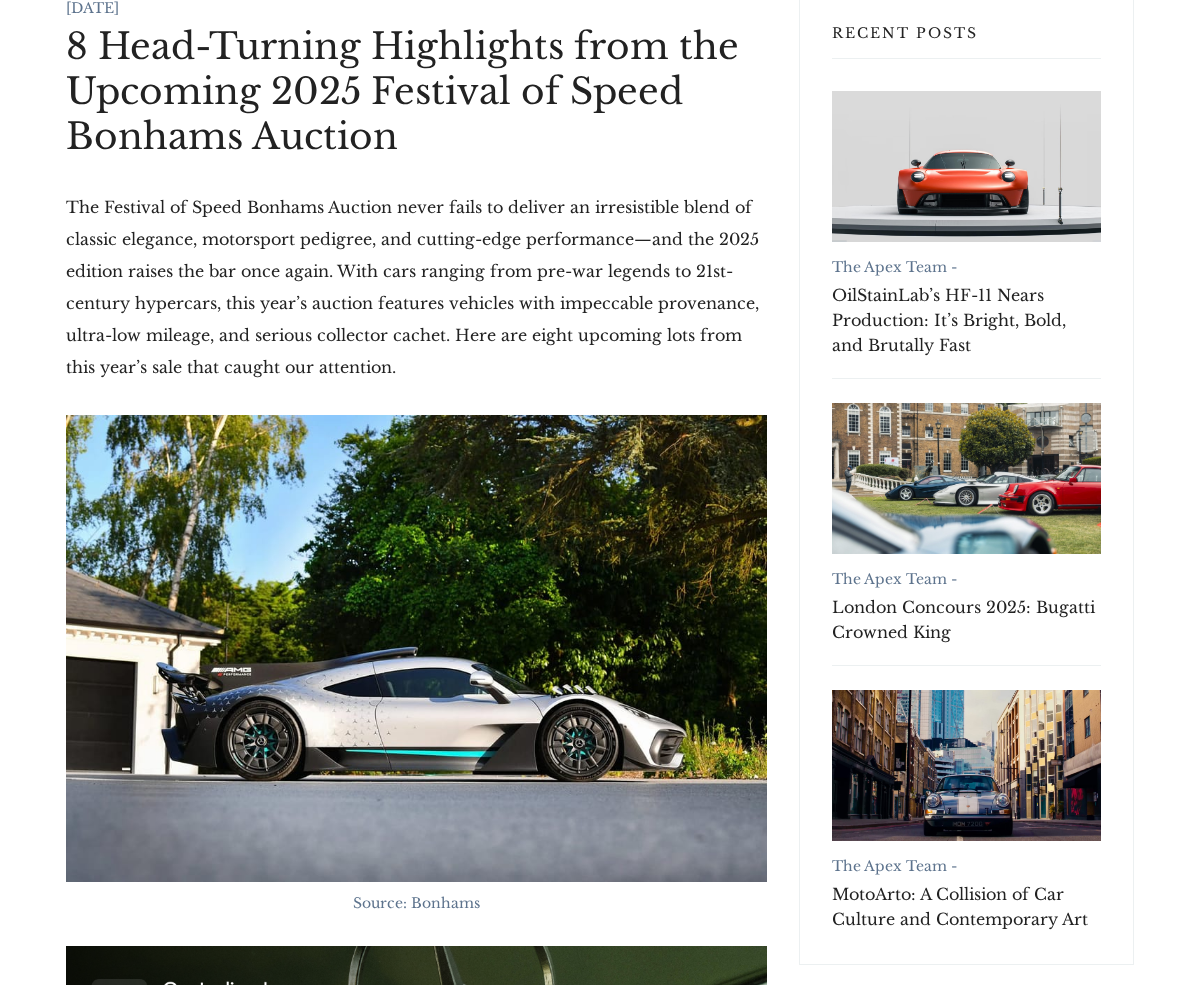 scroll, scrollTop: 0, scrollLeft: 0, axis: both 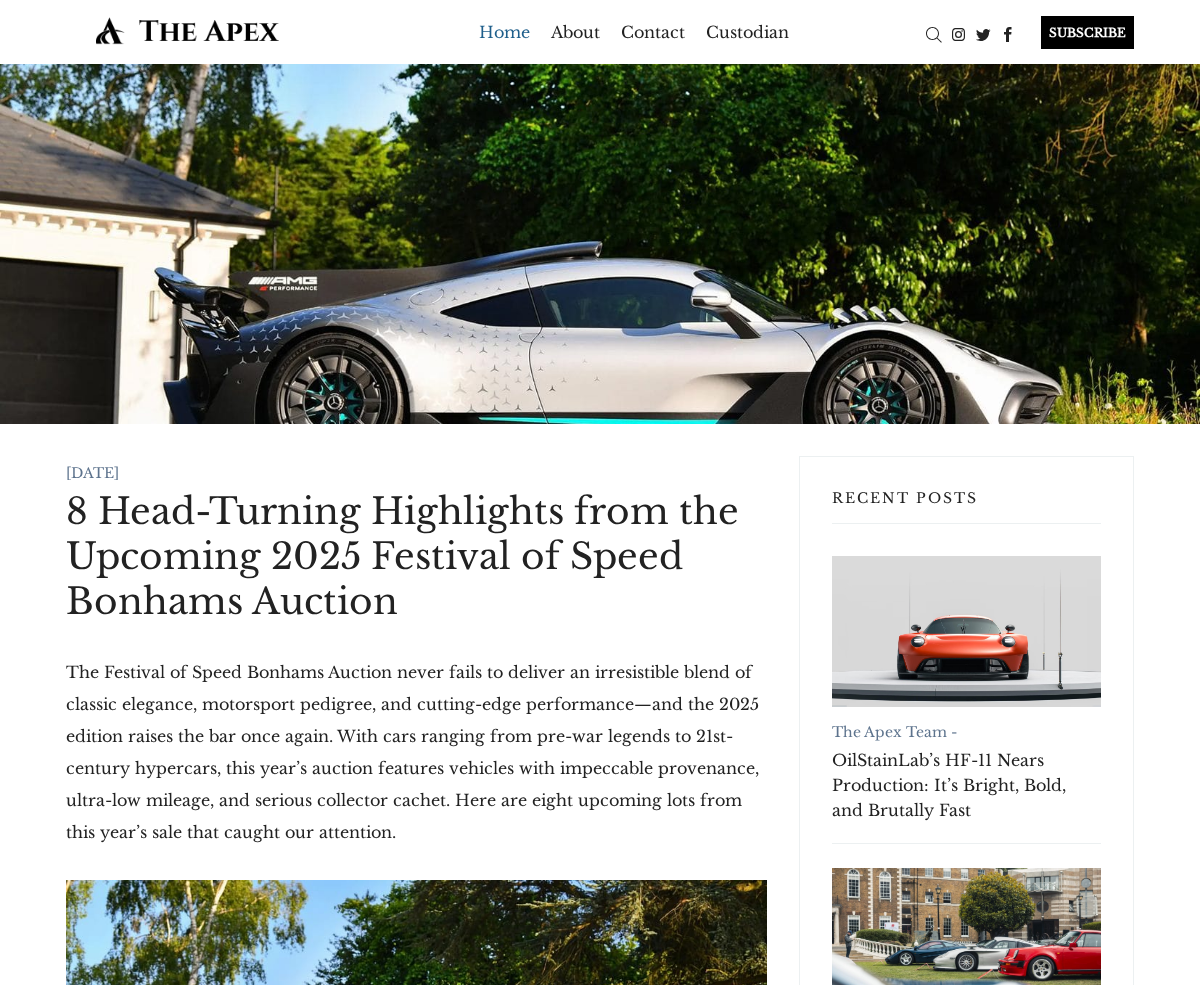 click on "Home" at bounding box center (504, 32) 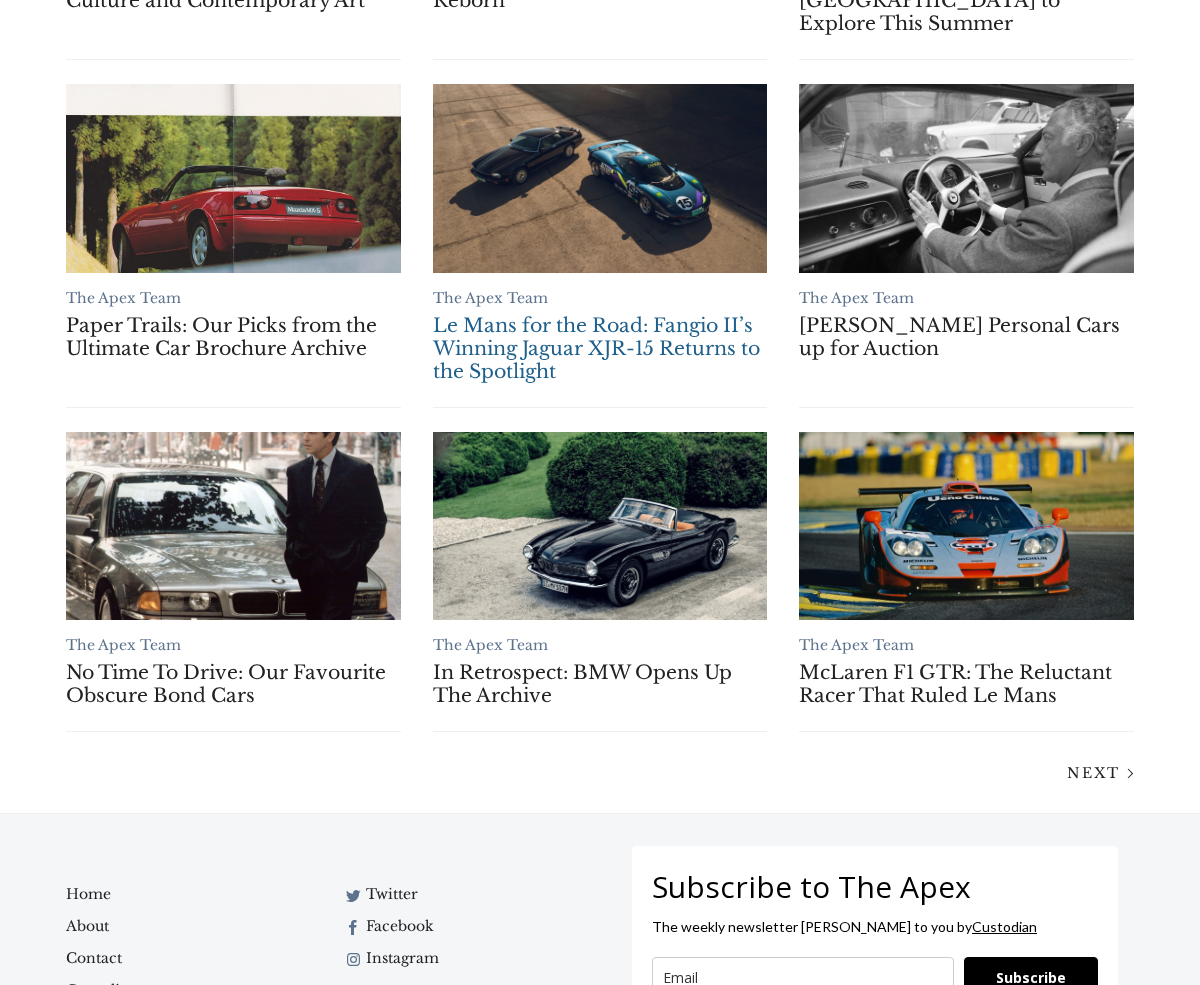 scroll, scrollTop: 1441, scrollLeft: 0, axis: vertical 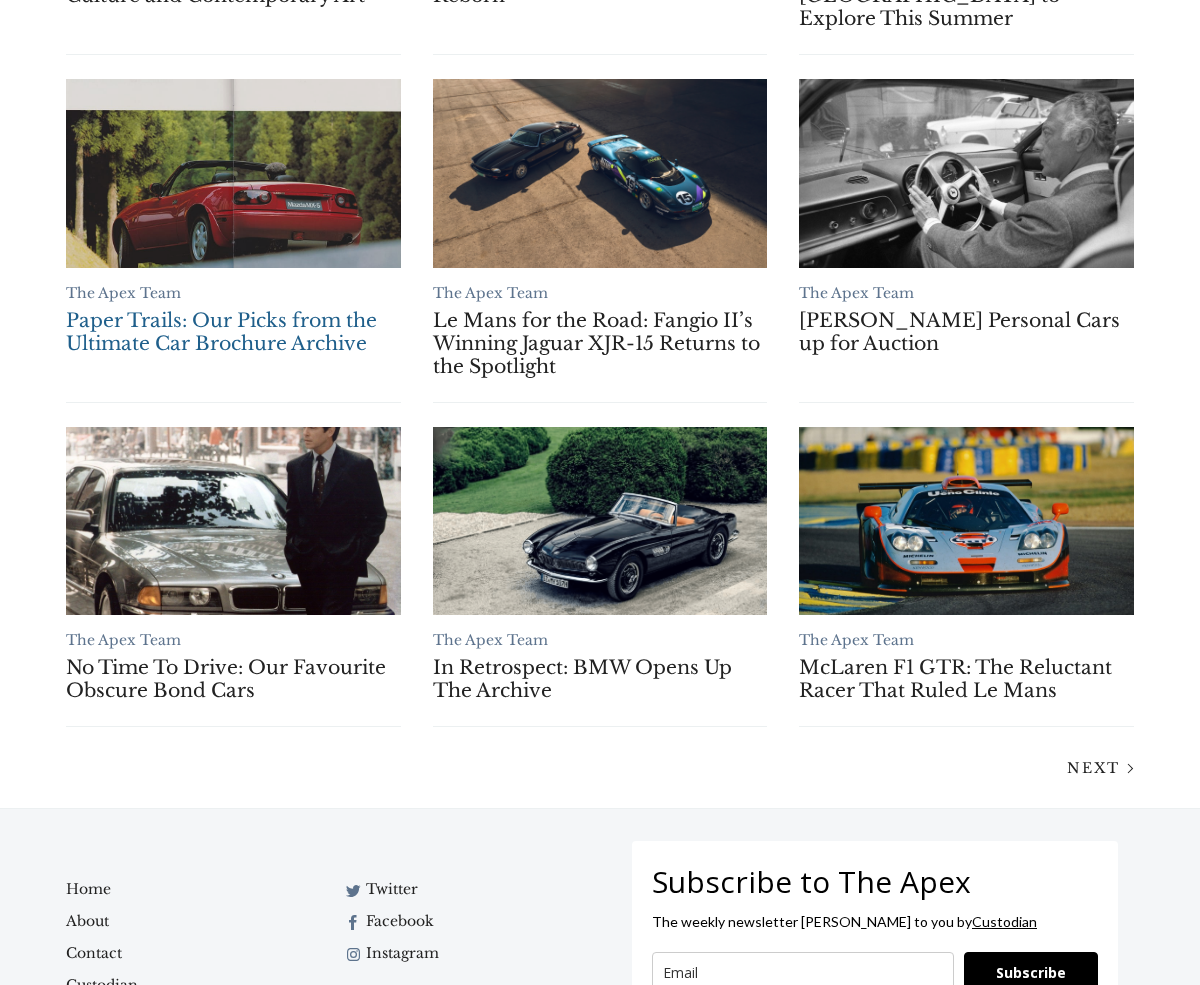 click on "Paper Trails: Our Picks from the Ultimate Car Brochure Archive" at bounding box center [233, 332] 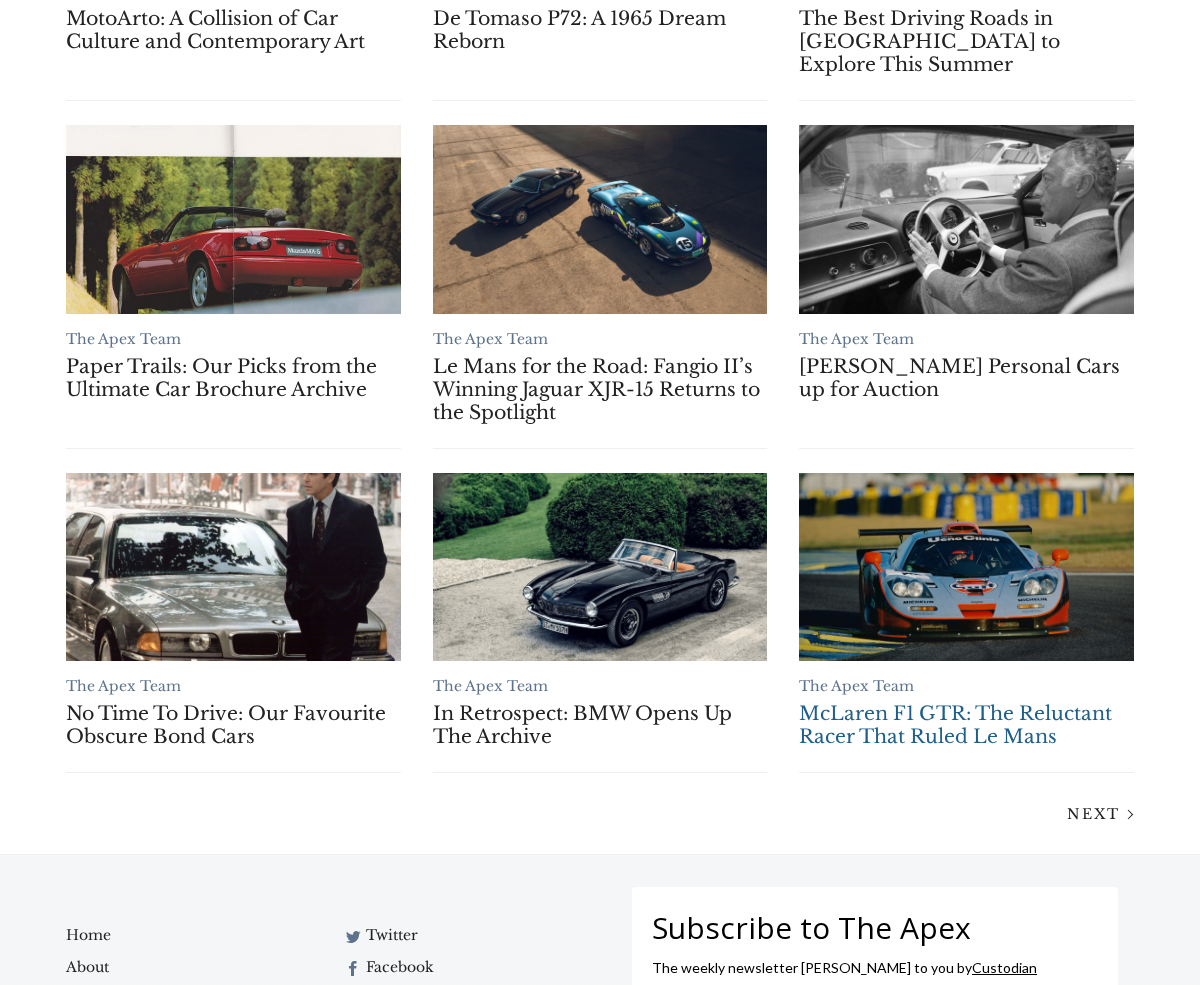scroll, scrollTop: 1384, scrollLeft: 0, axis: vertical 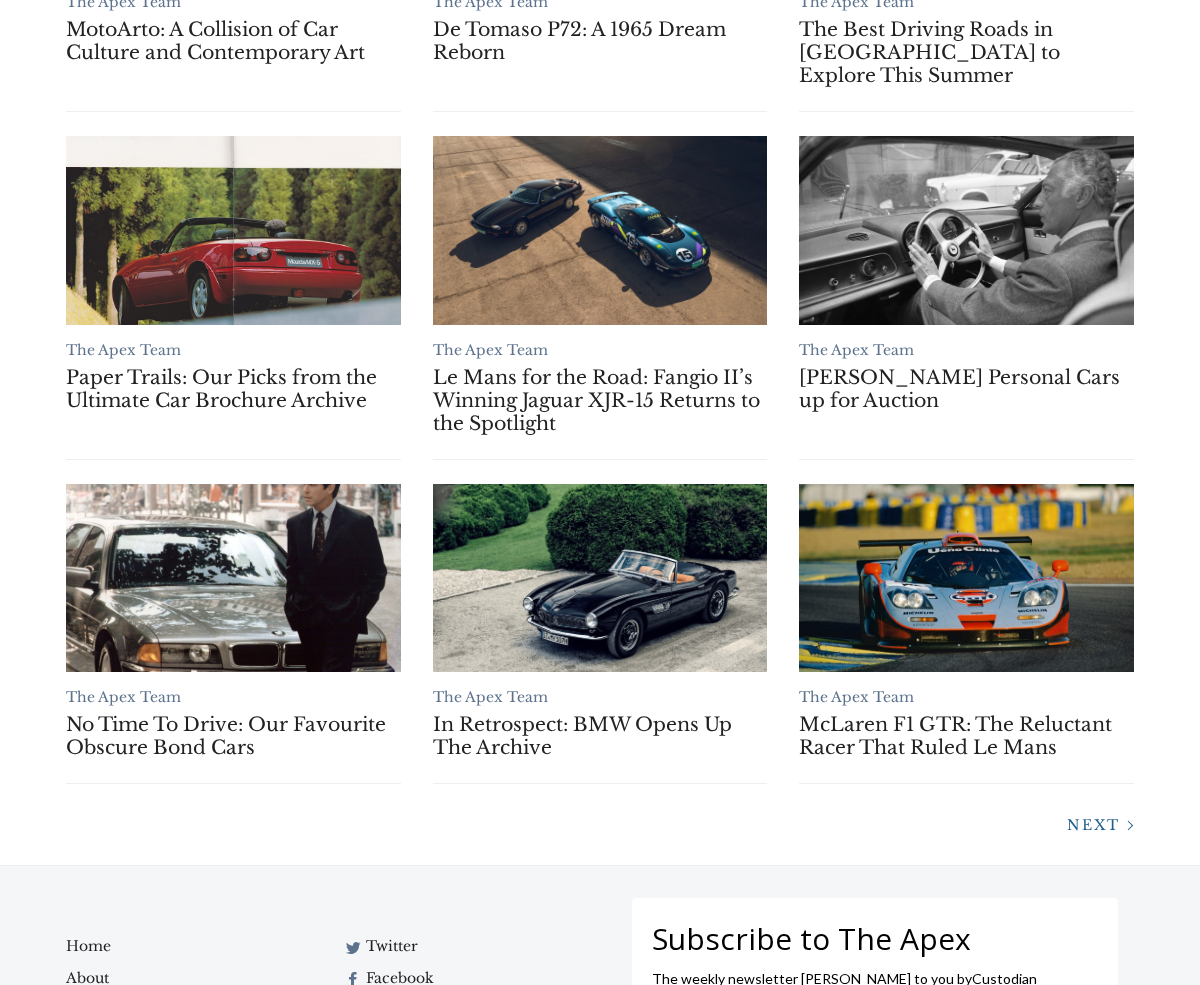 click on "Next" at bounding box center (1093, 825) 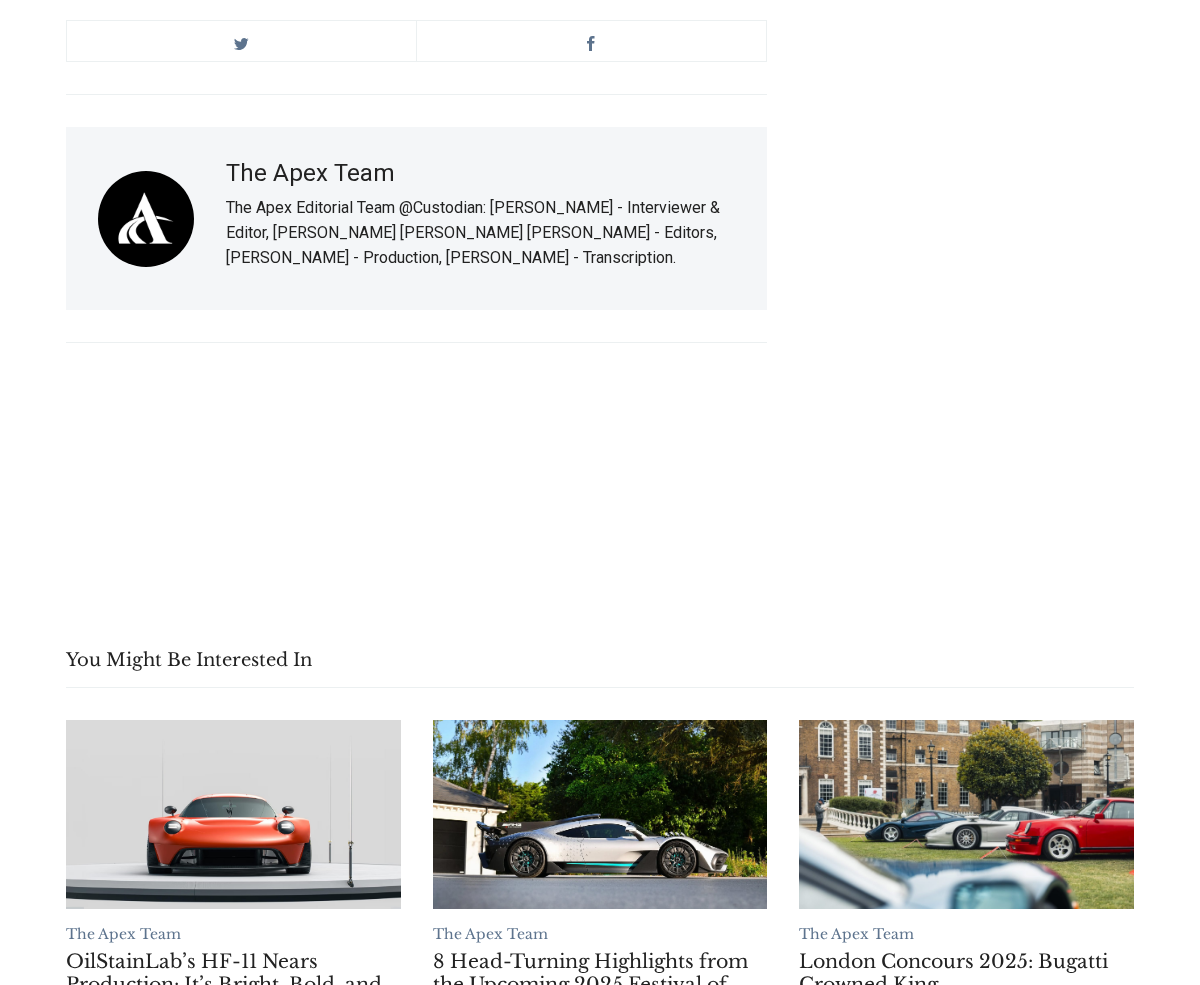 scroll, scrollTop: 12409, scrollLeft: 0, axis: vertical 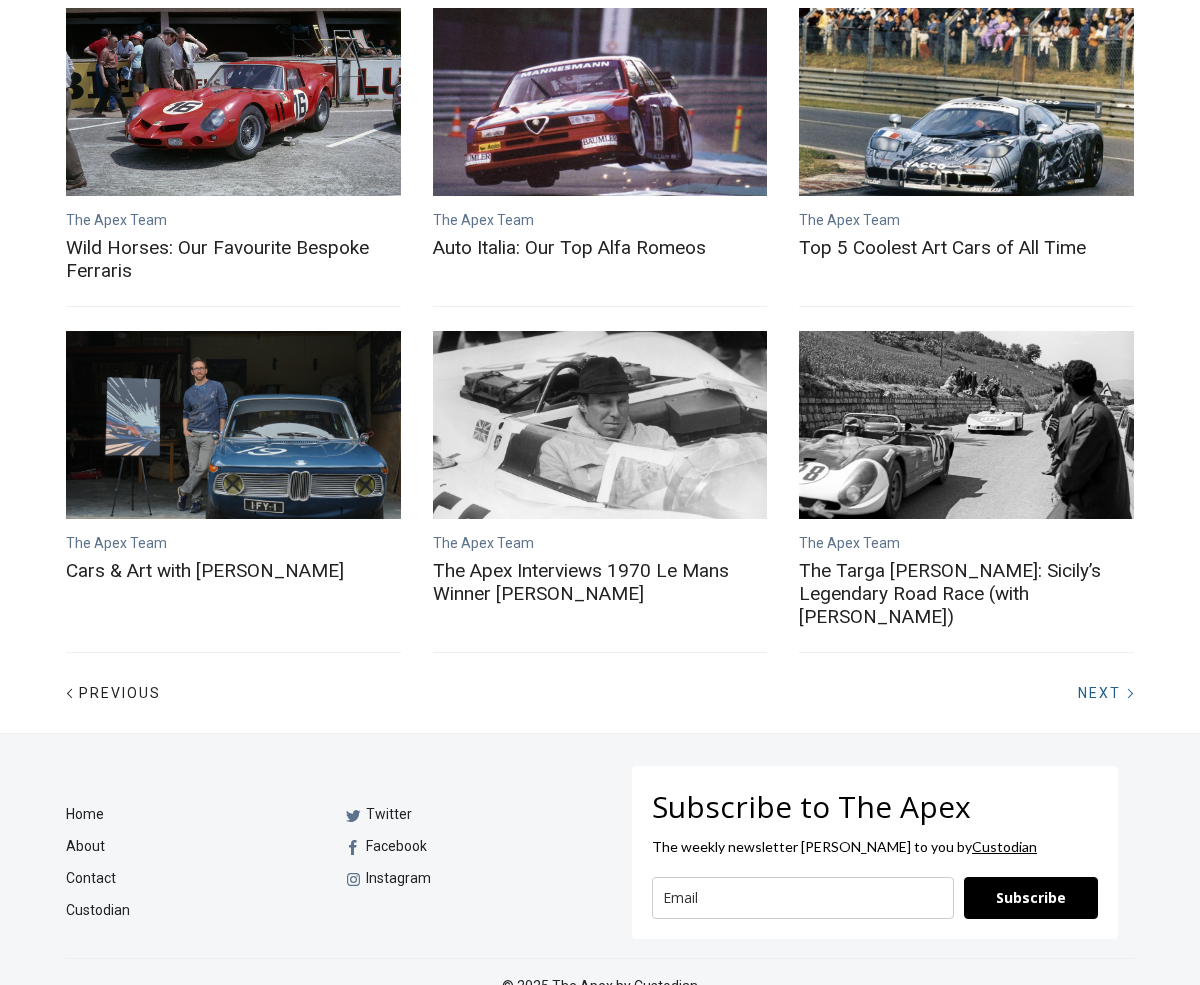 click on "Next" at bounding box center [1099, 693] 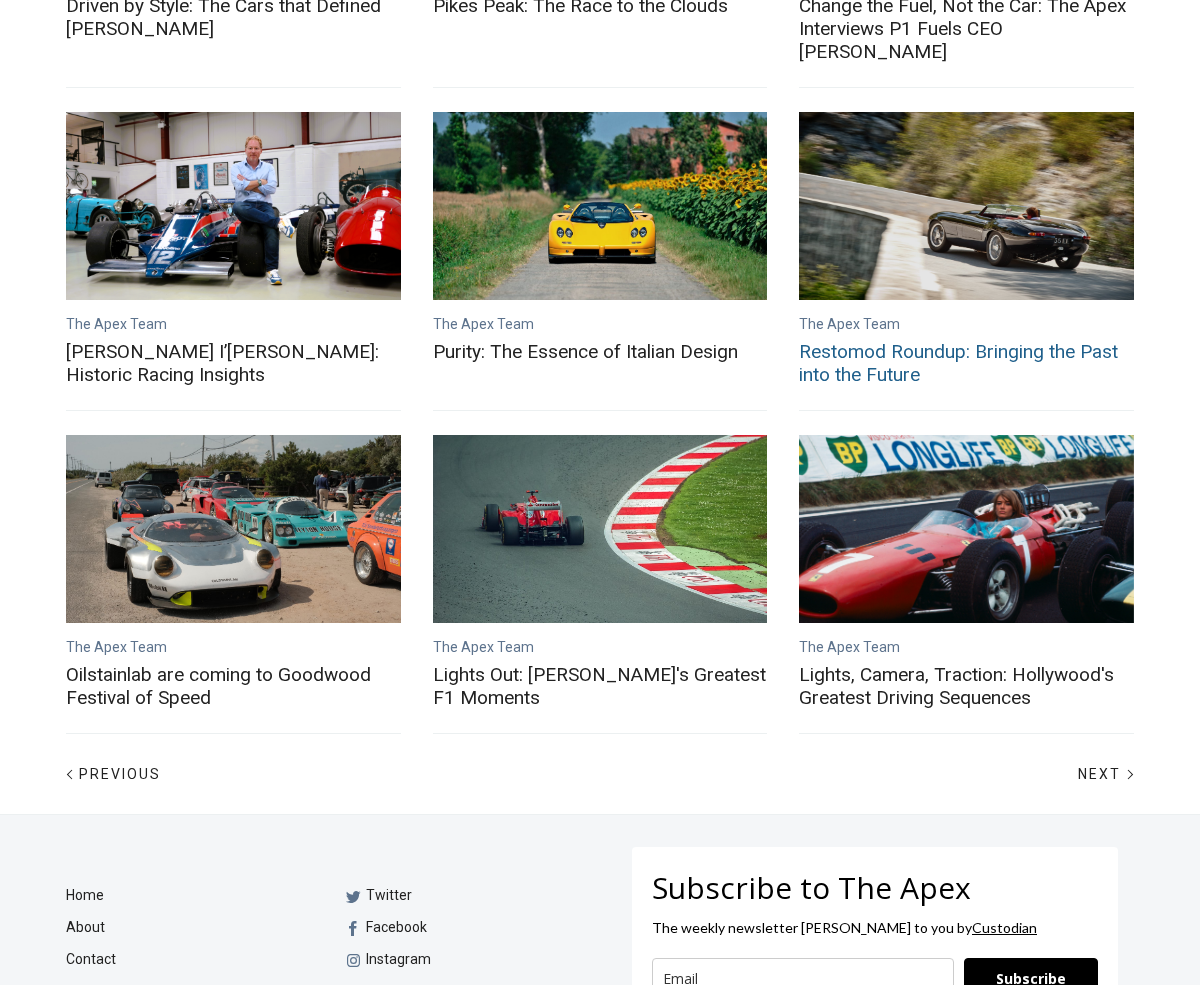 scroll, scrollTop: 696, scrollLeft: 0, axis: vertical 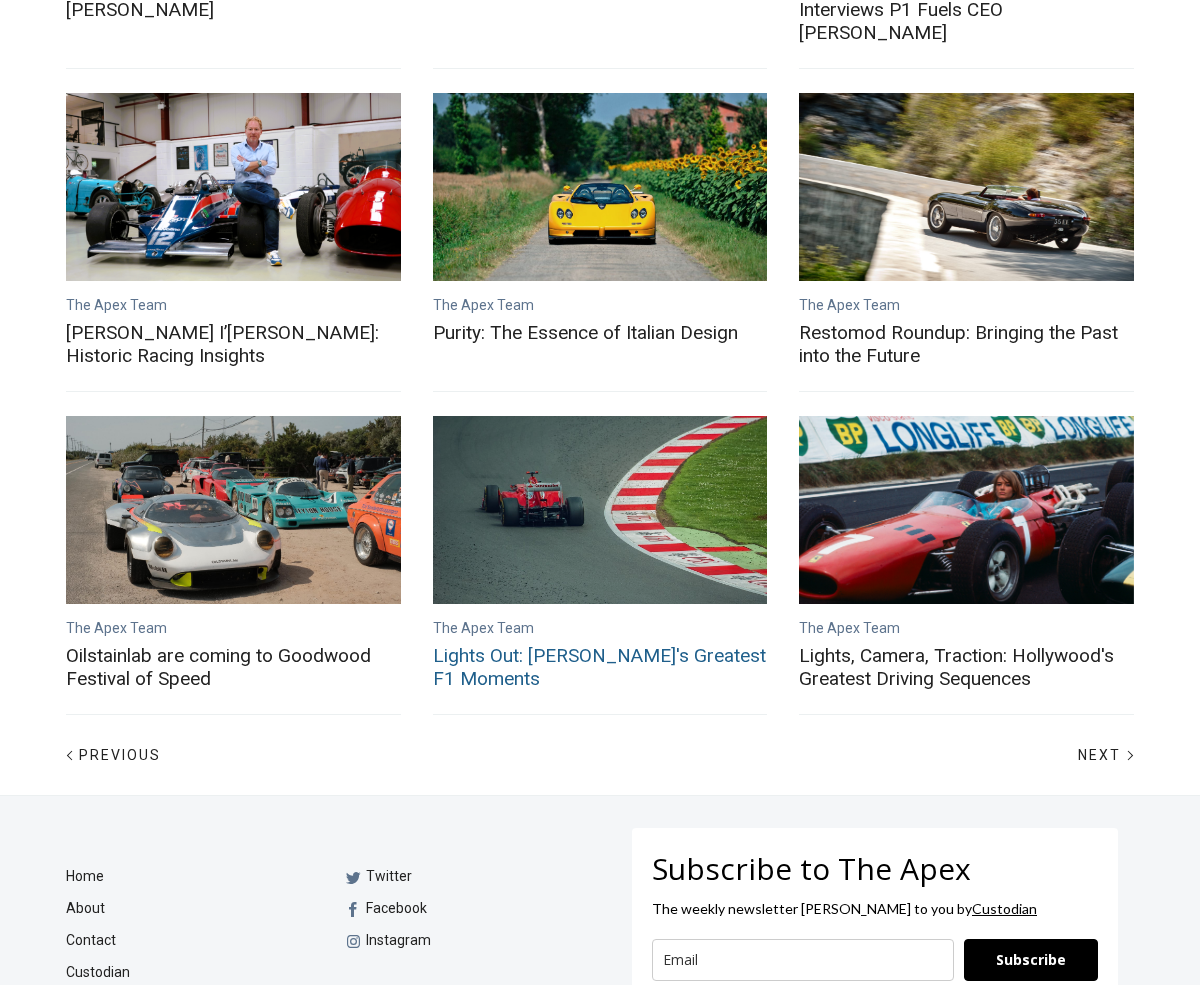 click on "Lights Out: [PERSON_NAME]'s Greatest F1 Moments" at bounding box center (600, 667) 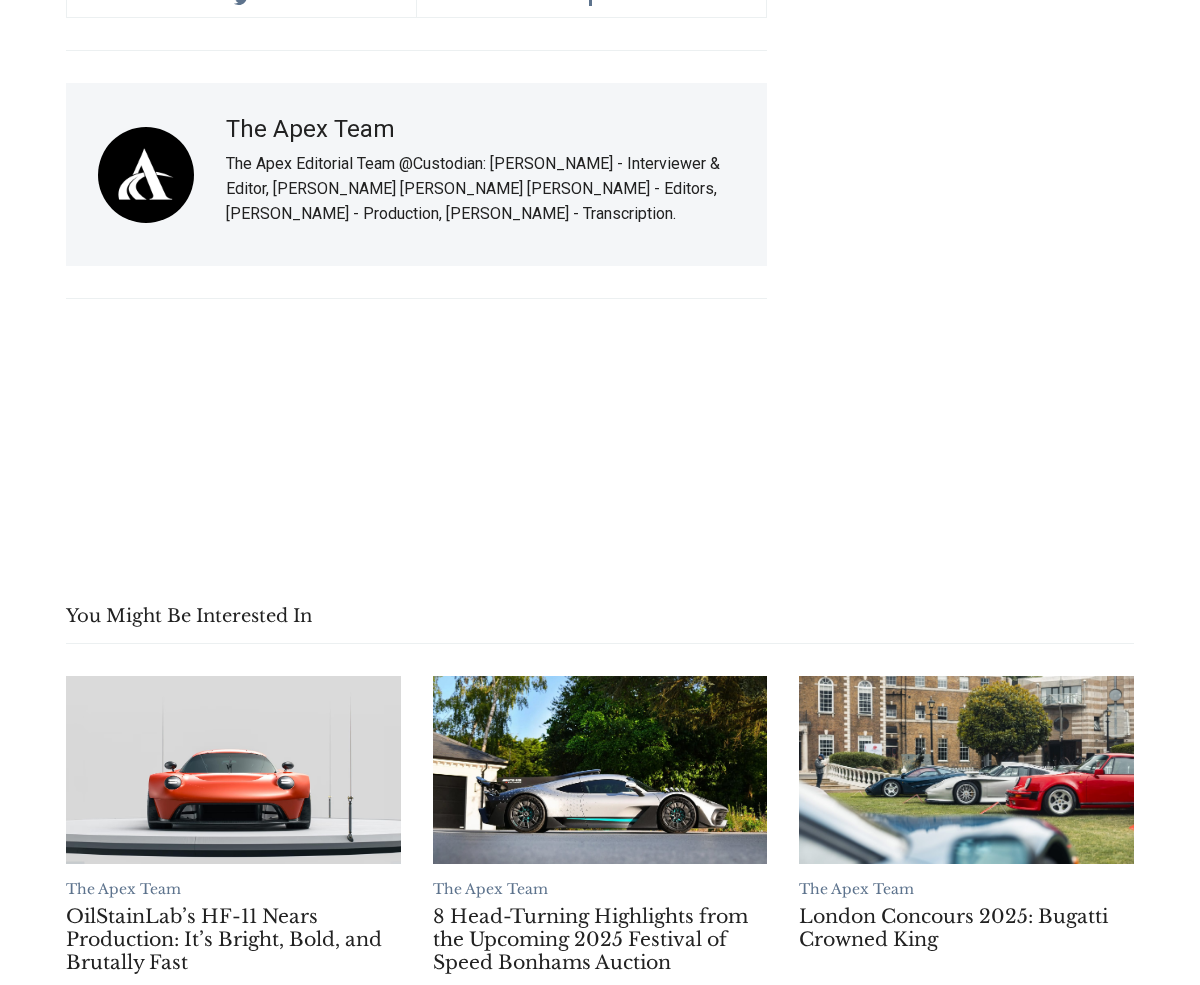 scroll, scrollTop: 10634, scrollLeft: 0, axis: vertical 